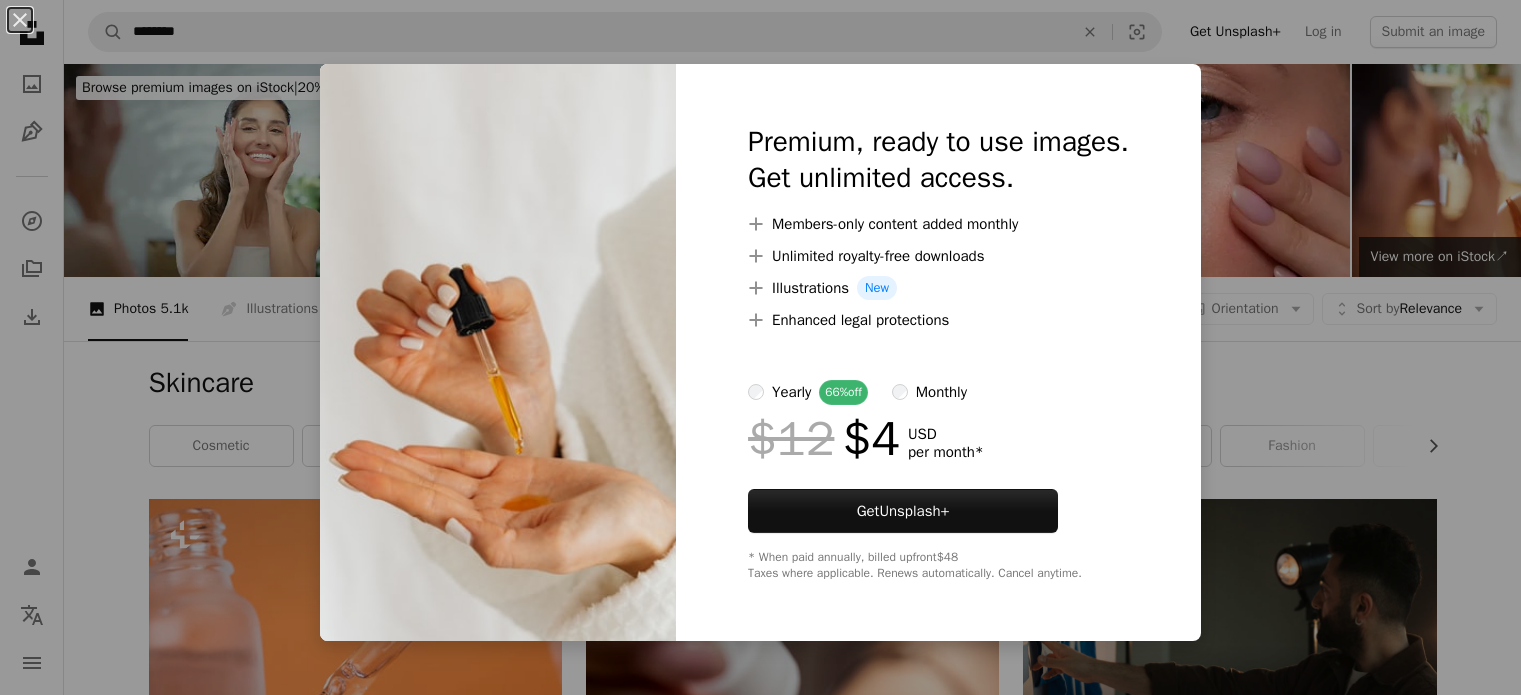 scroll, scrollTop: 1500, scrollLeft: 0, axis: vertical 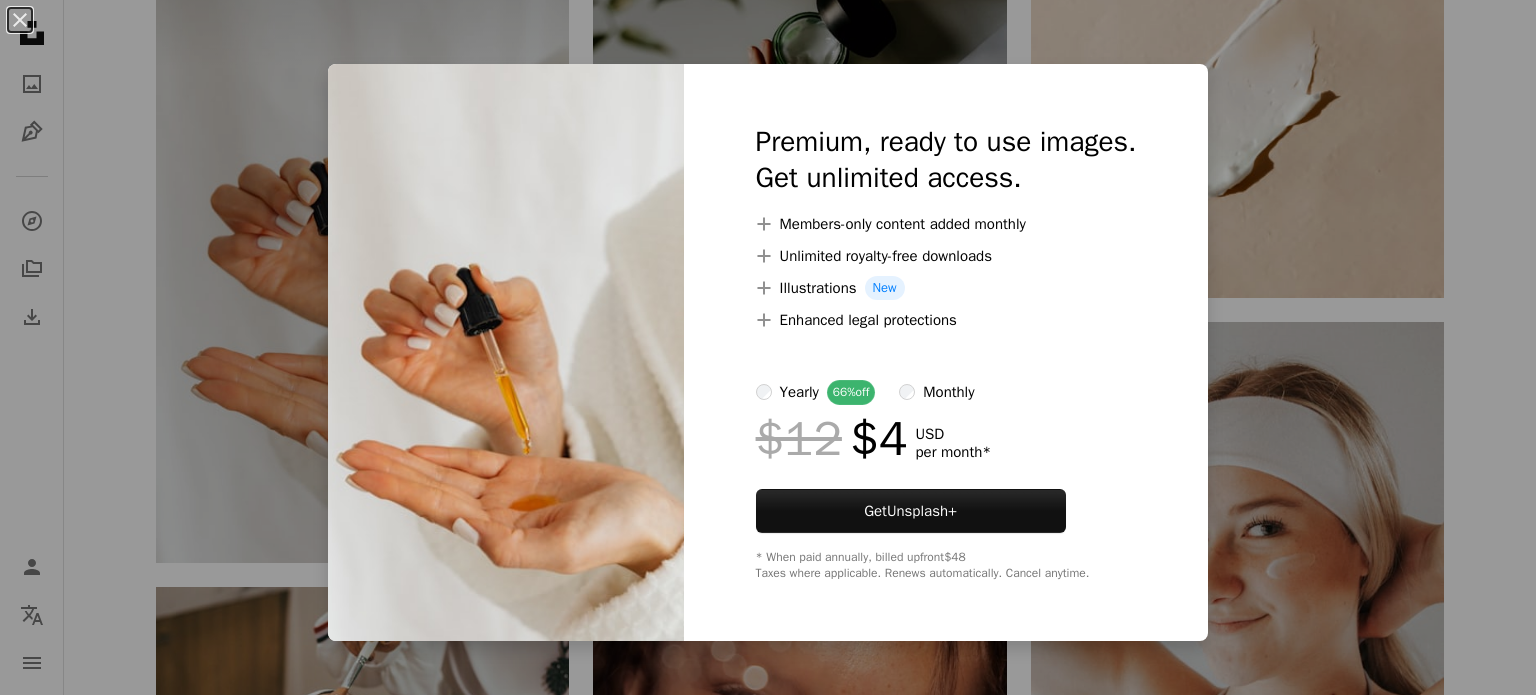 click on "An X shape Premium, ready to use images. Get unlimited access. A plus sign Members-only content added monthly A plus sign Unlimited royalty-free downloads A plus sign Illustrations  New A plus sign Enhanced legal protections yearly 66%  off monthly $12   $4 USD per month * Get  Unsplash+ * When paid annually, billed upfront  $48 Taxes where applicable. Renews automatically. Cancel anytime." at bounding box center (768, 347) 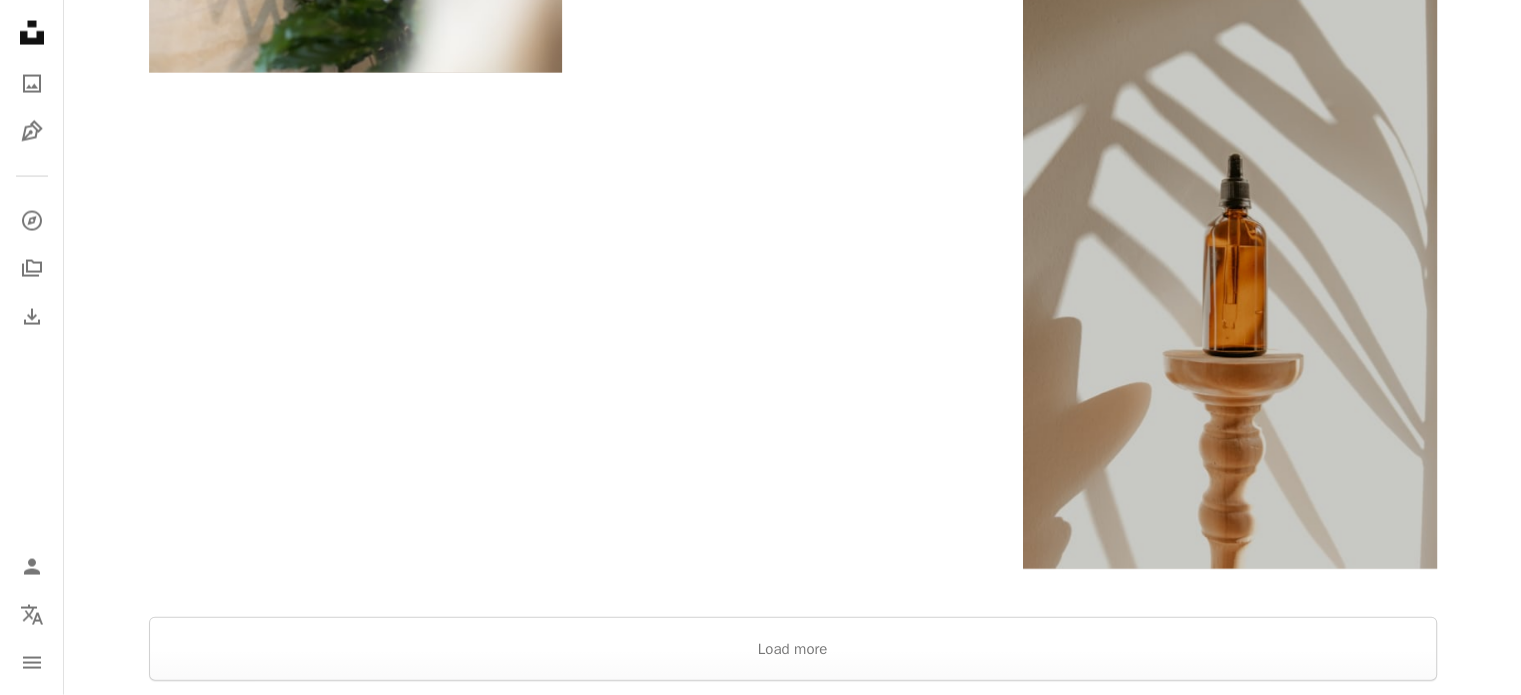 scroll, scrollTop: 4300, scrollLeft: 0, axis: vertical 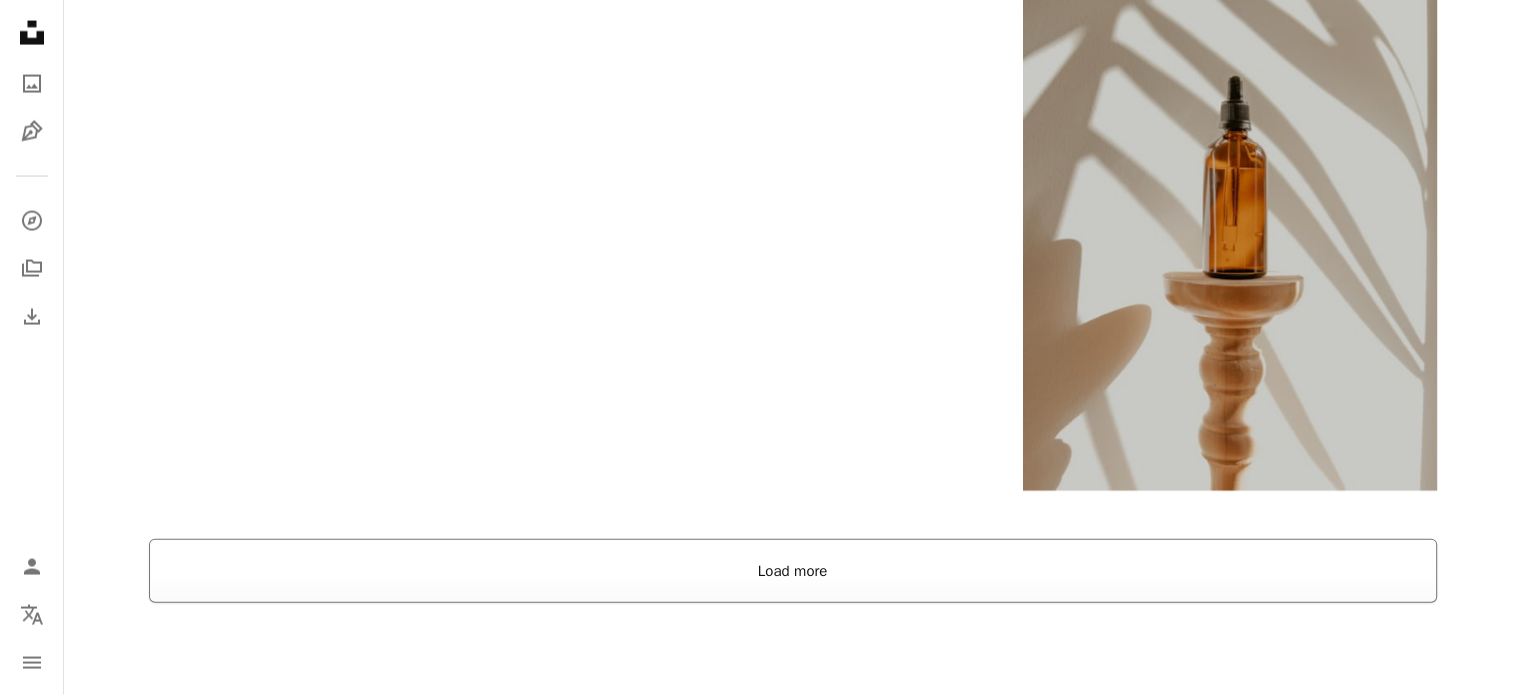 click on "Load more" at bounding box center (793, 571) 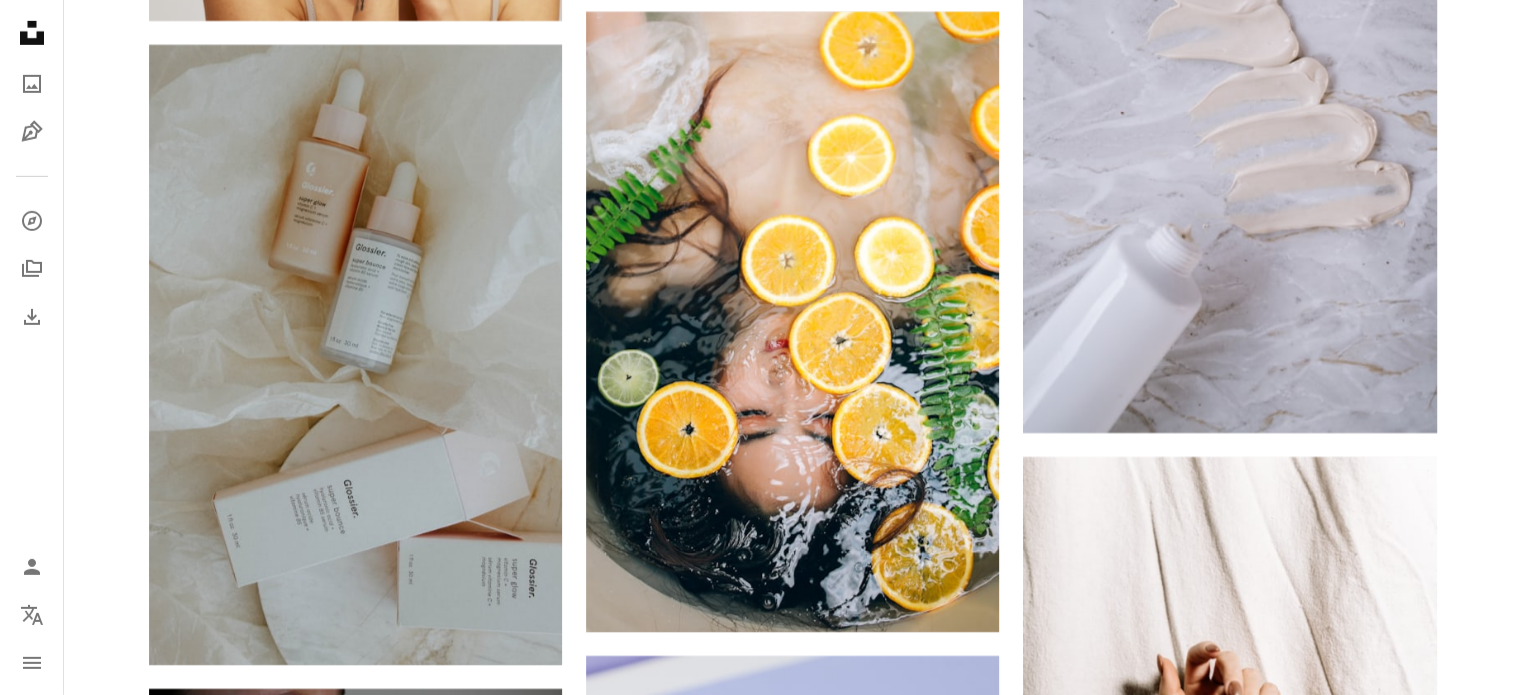 scroll, scrollTop: 14128, scrollLeft: 0, axis: vertical 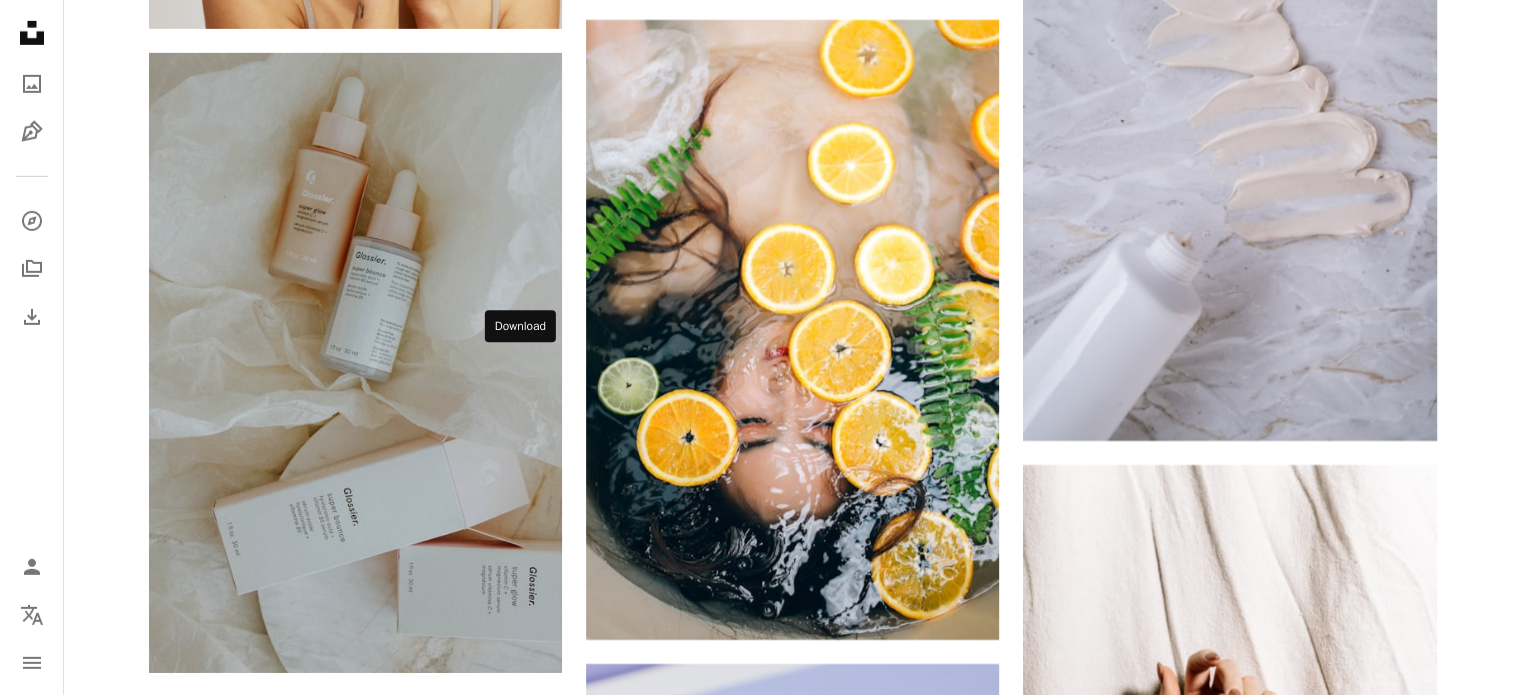 click on "Arrow pointing down" 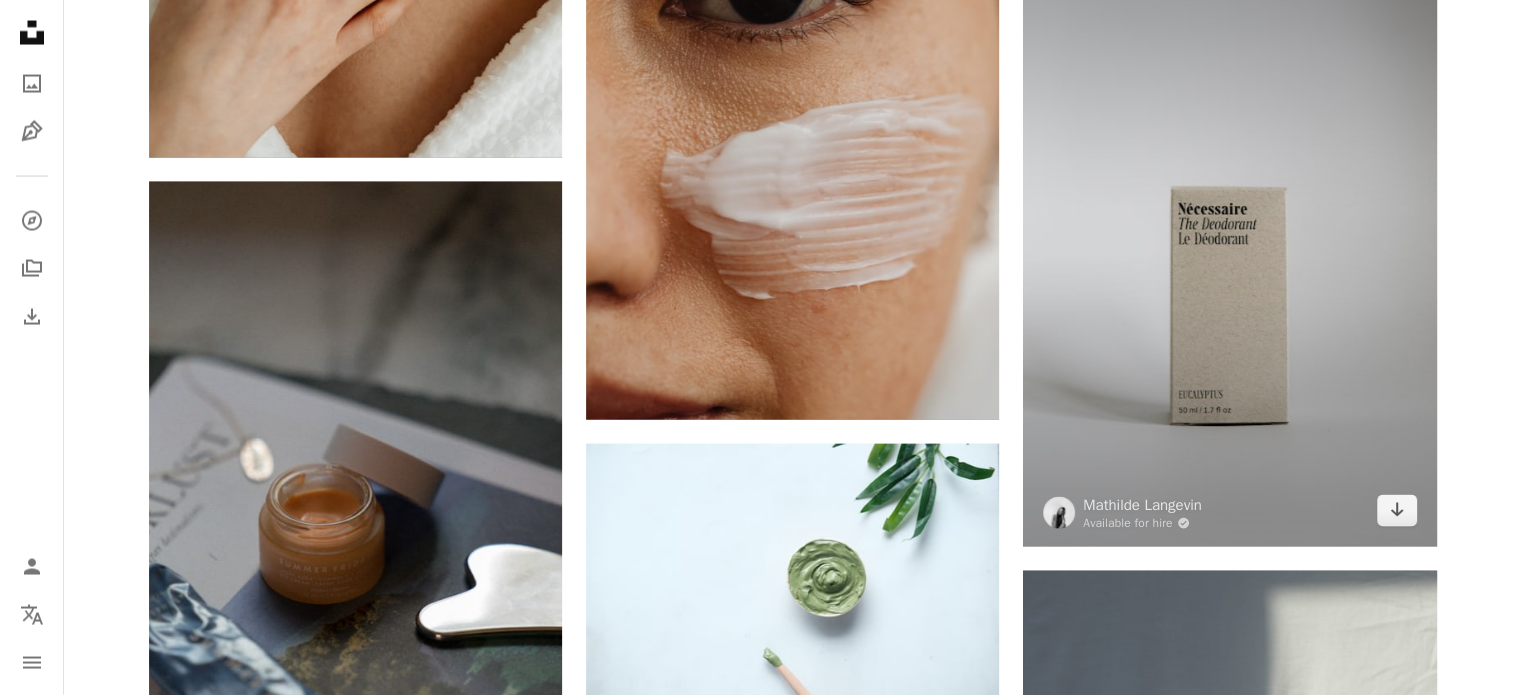 scroll, scrollTop: 34528, scrollLeft: 0, axis: vertical 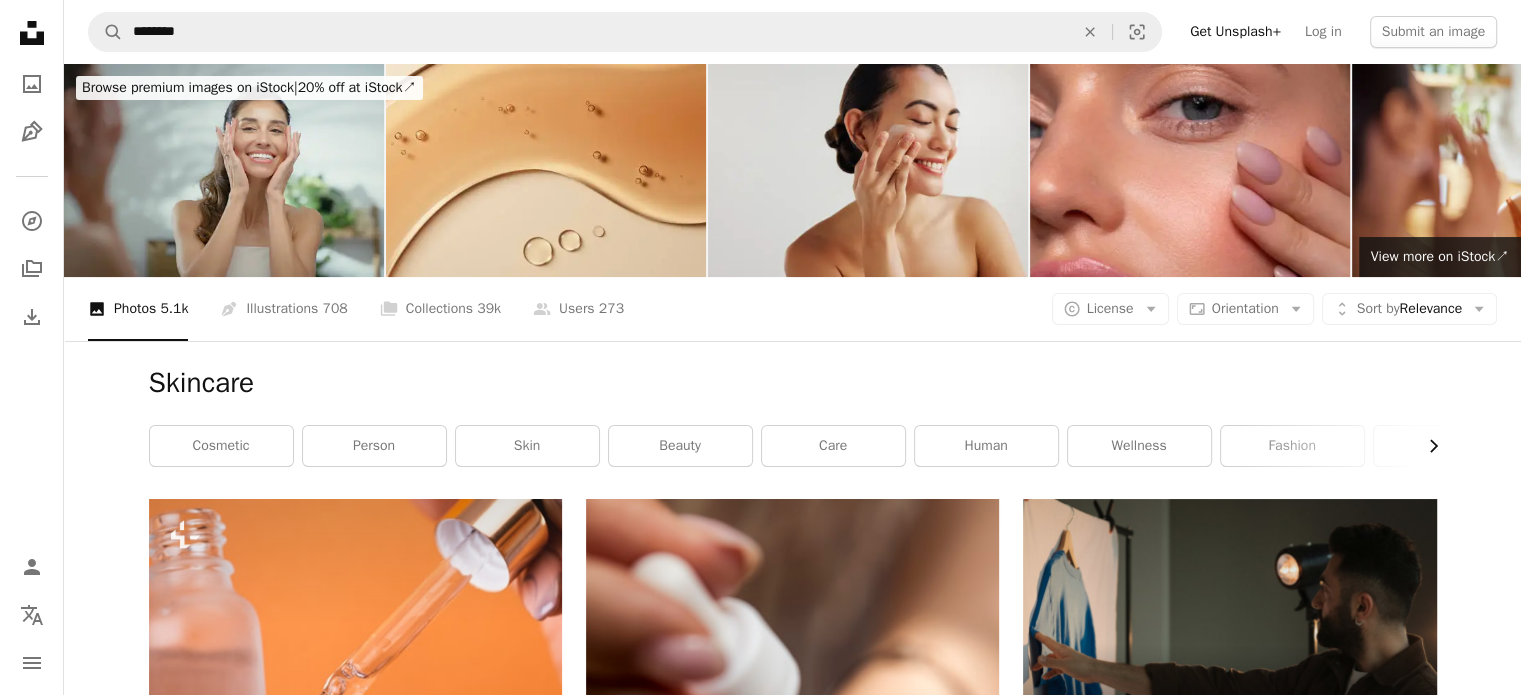 click on "Chevron right" 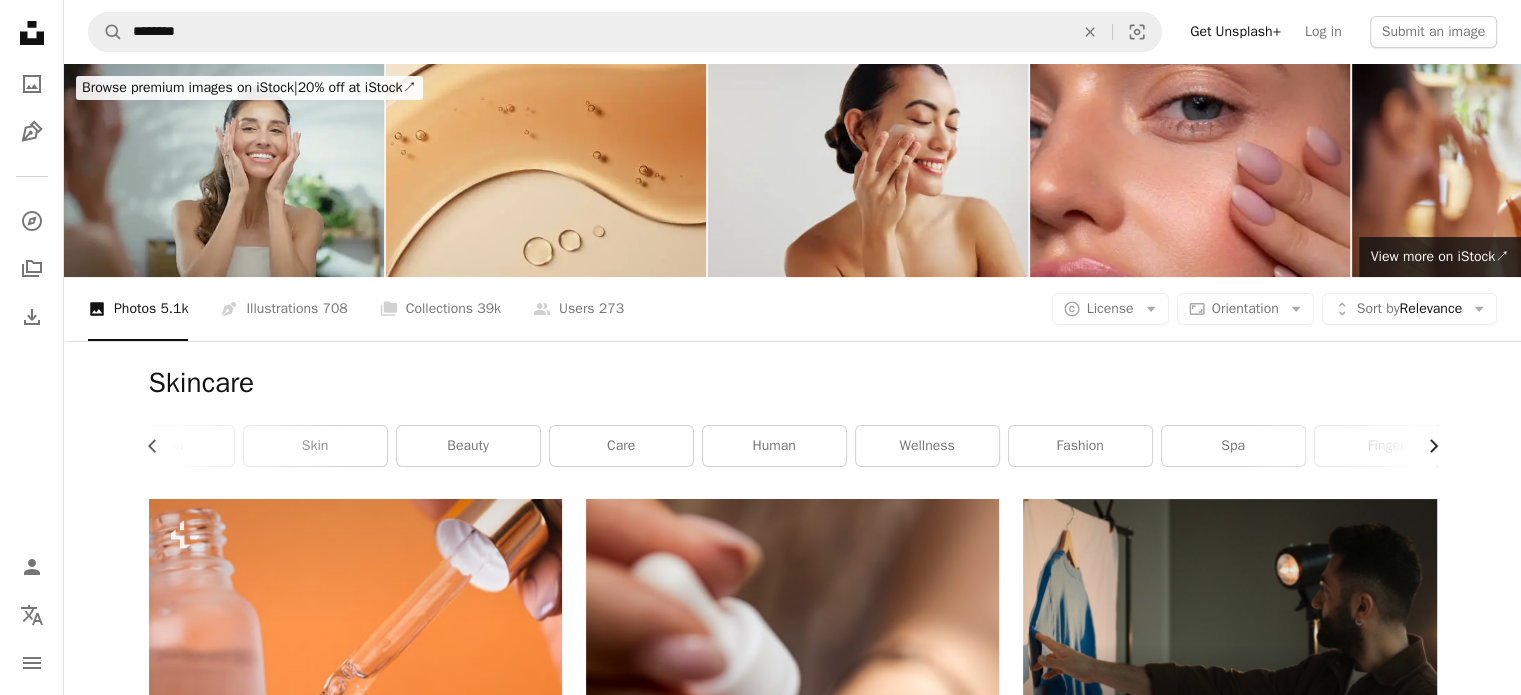 scroll, scrollTop: 0, scrollLeft: 300, axis: horizontal 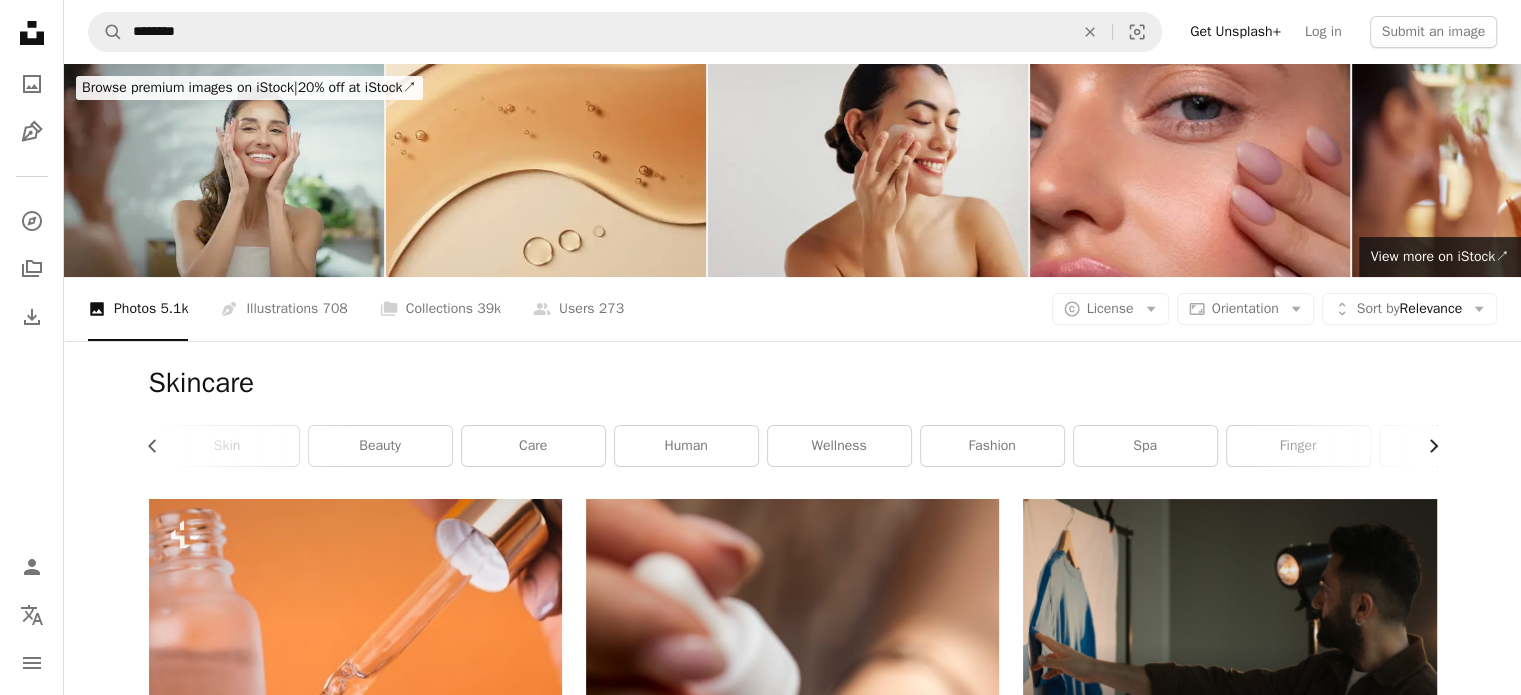 click on "Chevron right" 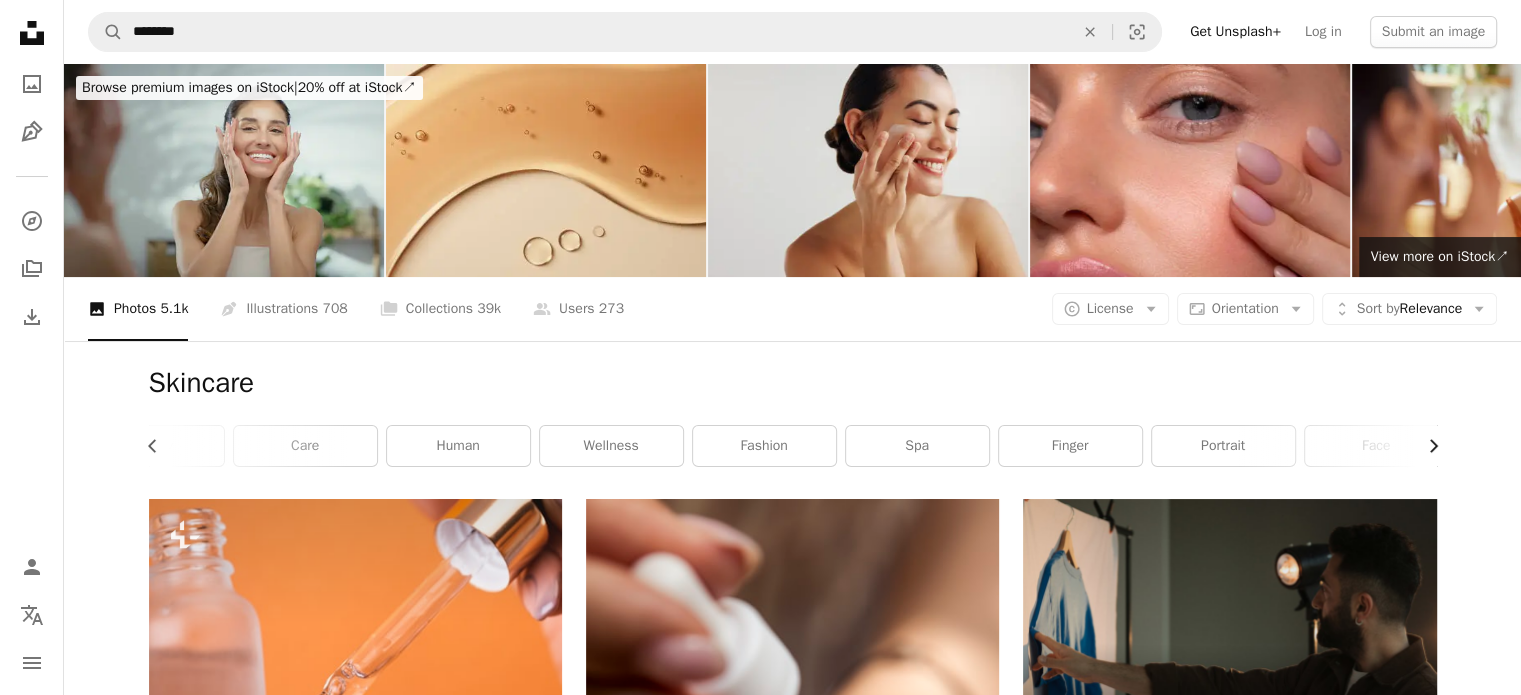 scroll, scrollTop: 0, scrollLeft: 540, axis: horizontal 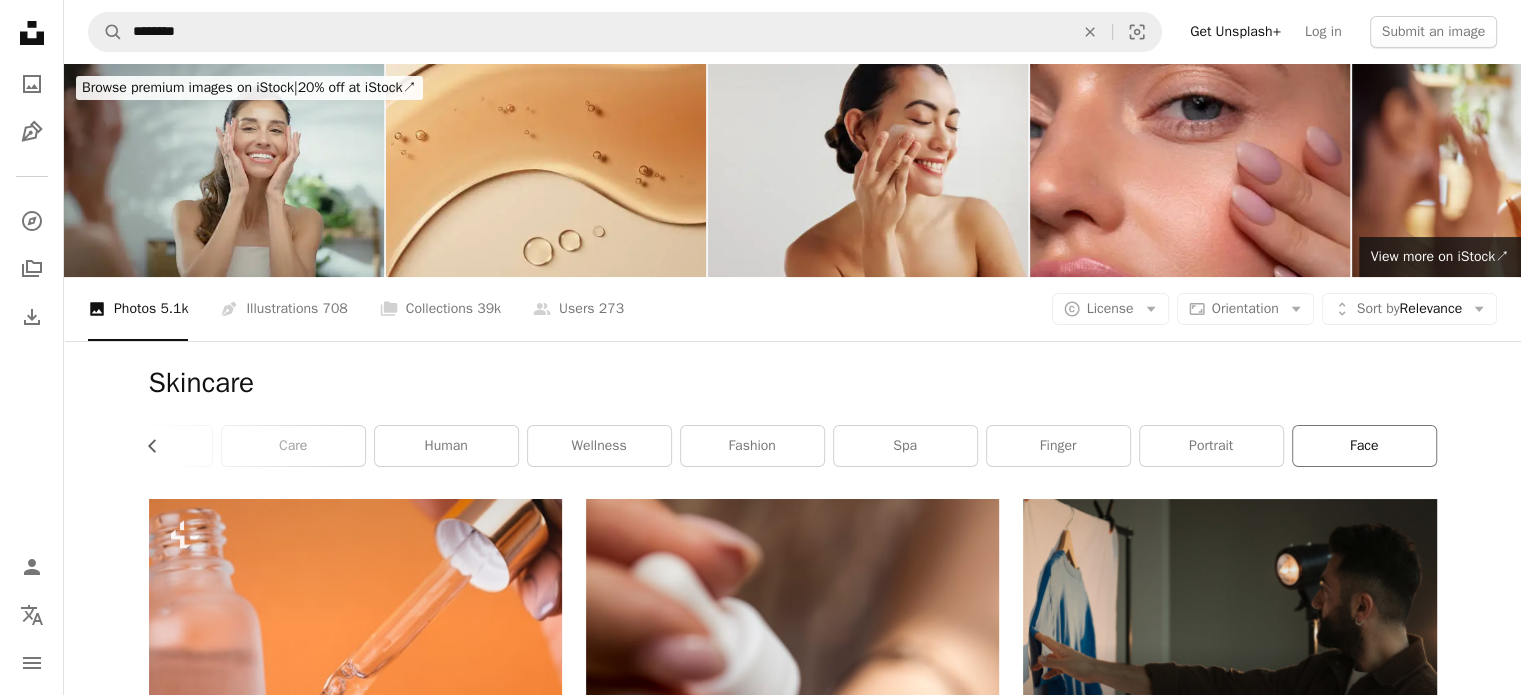 click on "face" at bounding box center (1364, 446) 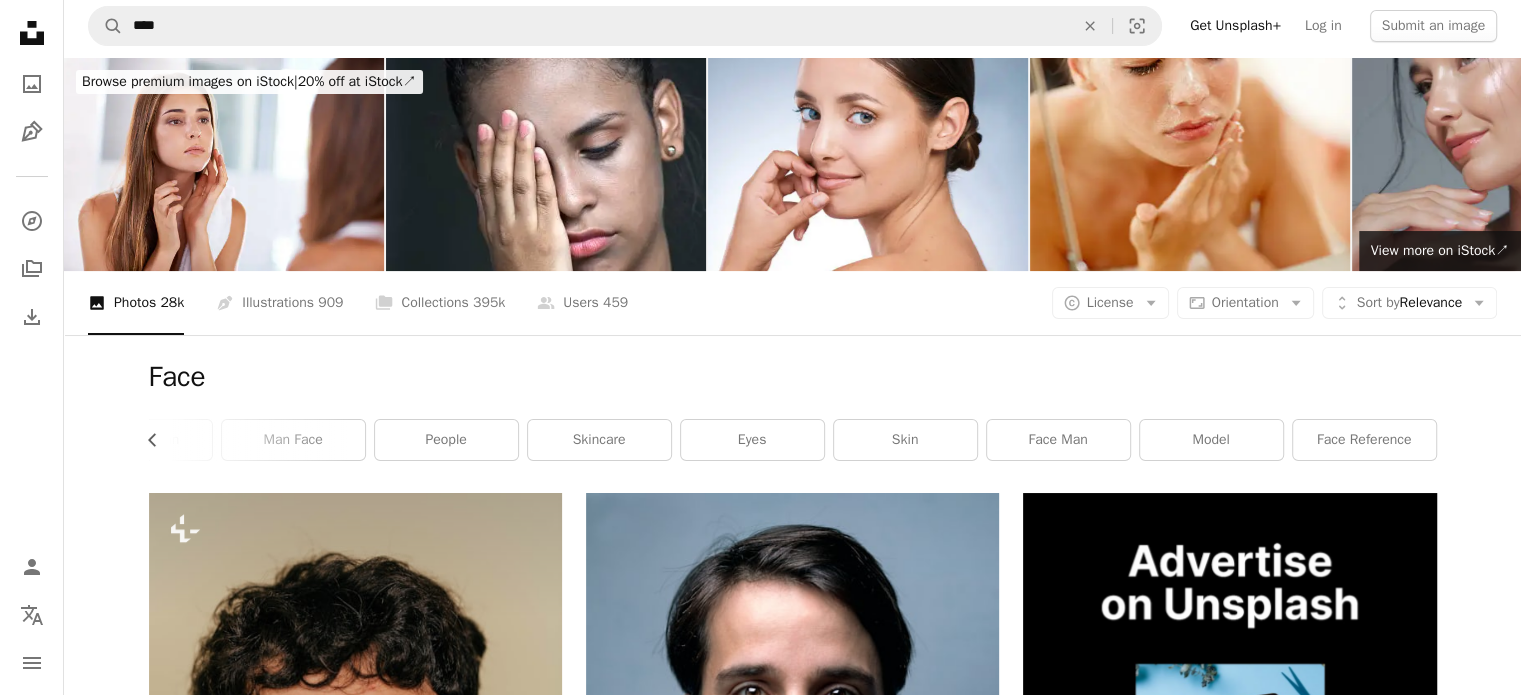 scroll, scrollTop: 0, scrollLeft: 0, axis: both 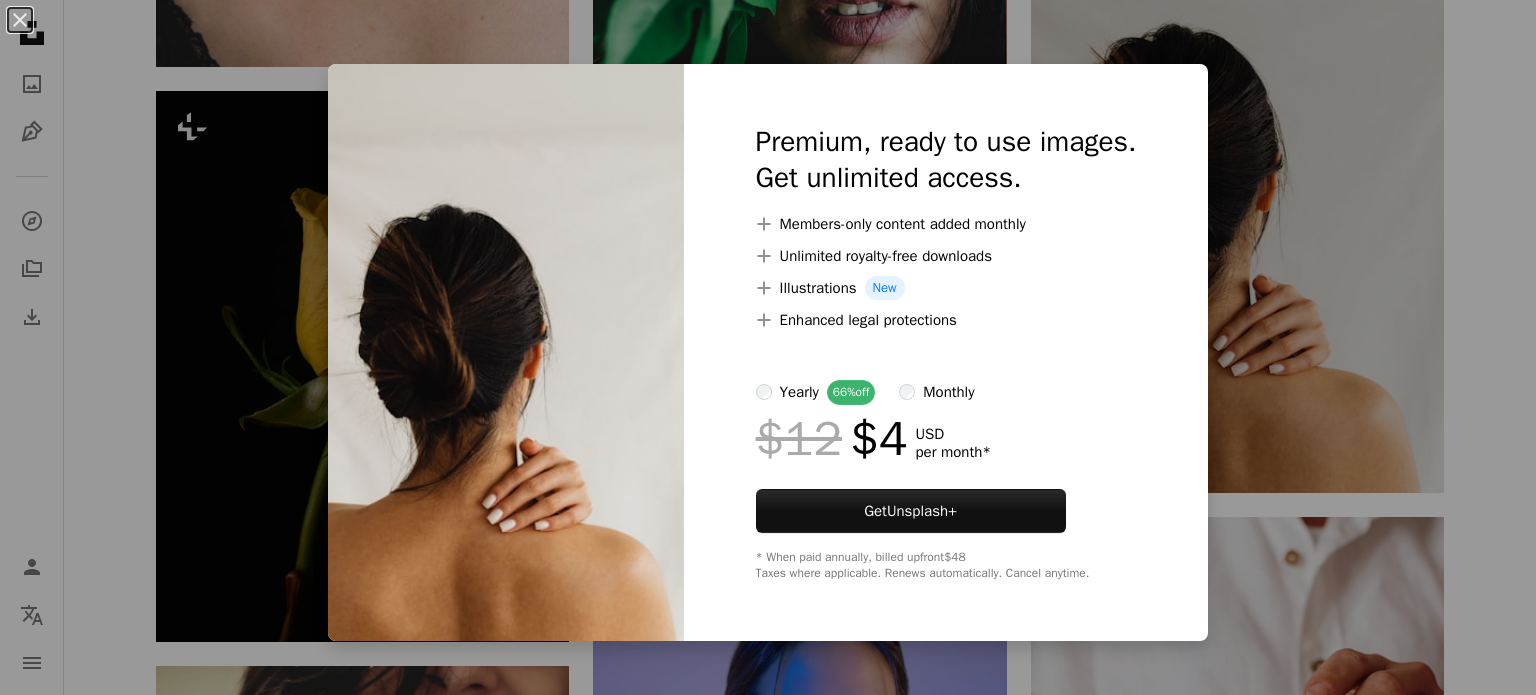 click on "An X shape Premium, ready to use images. Get unlimited access. A plus sign Members-only content added monthly A plus sign Unlimited royalty-free downloads A plus sign Illustrations  New A plus sign Enhanced legal protections yearly 66%  off monthly $12   $4 USD per month * Get  Unsplash+ * When paid annually, billed upfront  $48 Taxes where applicable. Renews automatically. Cancel anytime." at bounding box center (768, 347) 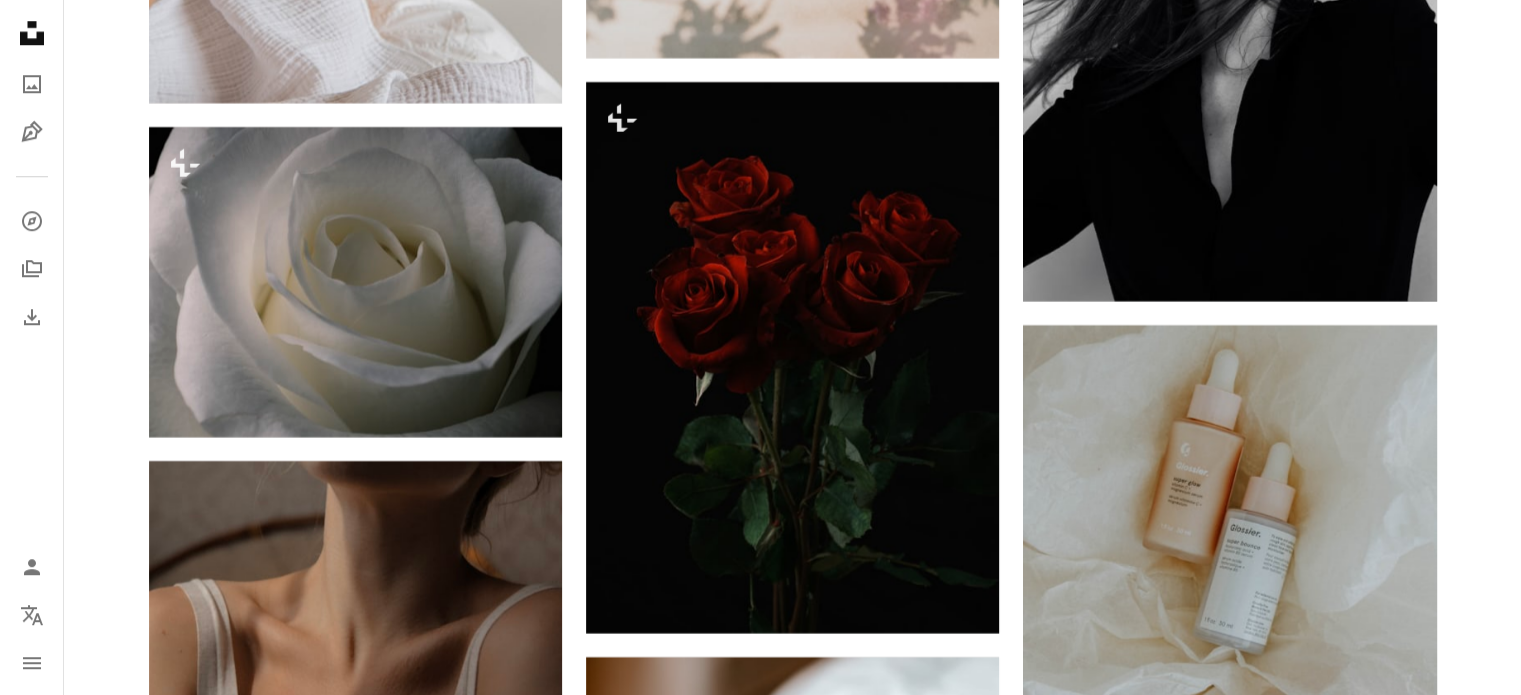 scroll, scrollTop: 16900, scrollLeft: 0, axis: vertical 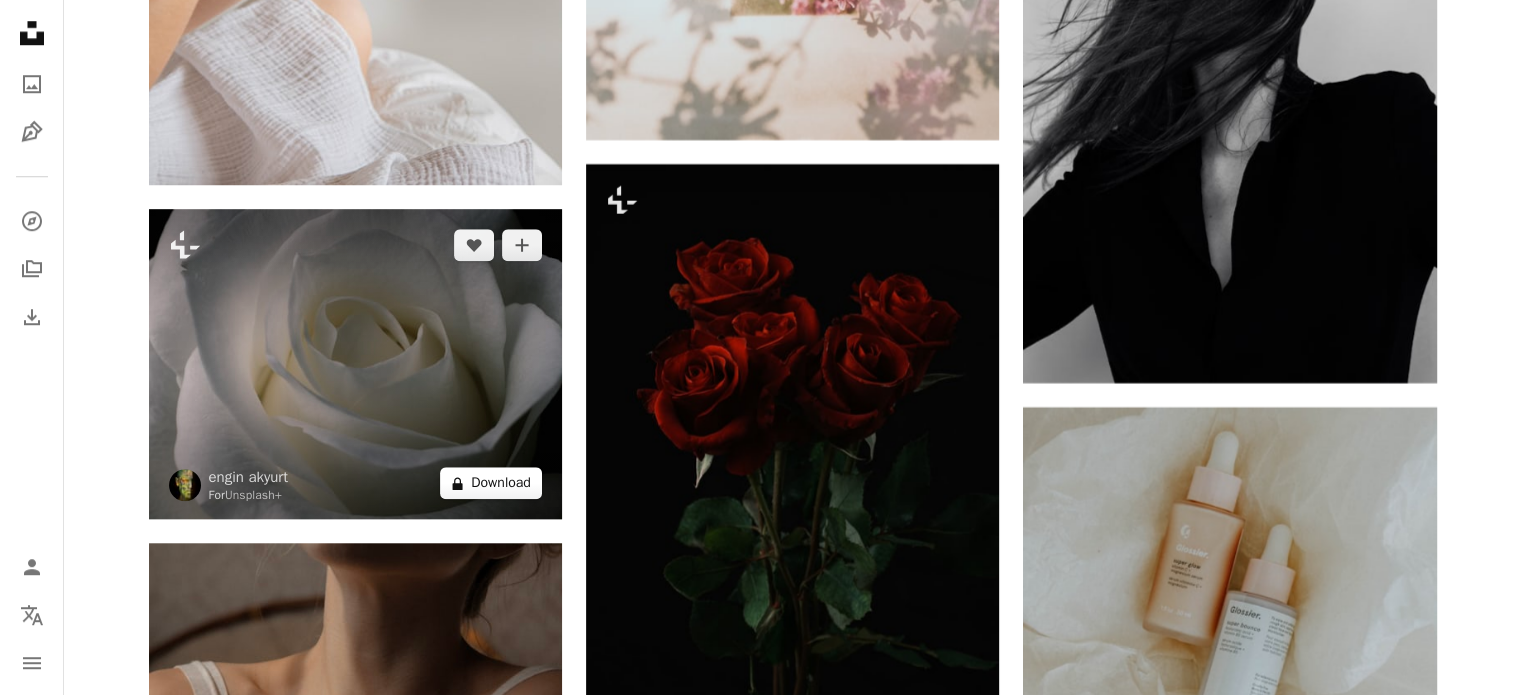 click on "A lock Download" at bounding box center [491, 483] 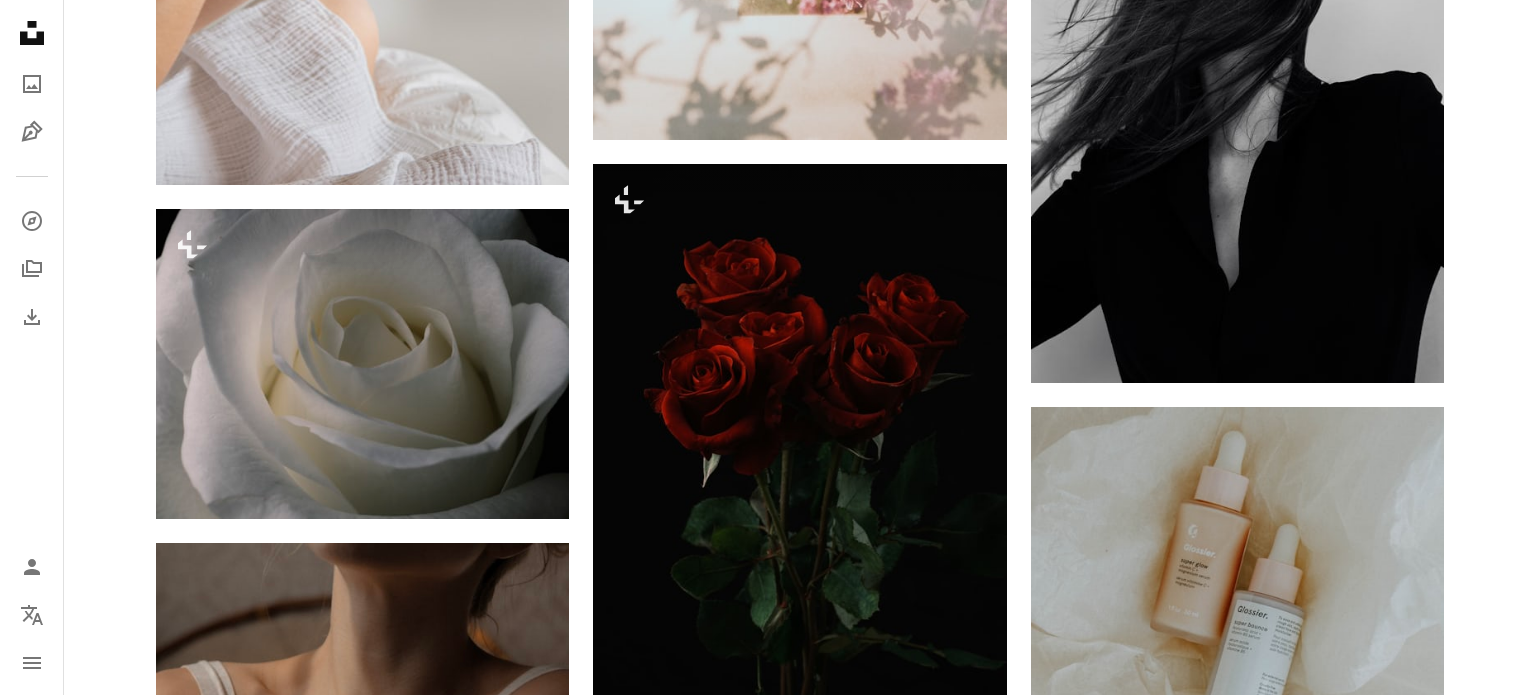 click on "An X shape Premium, ready to use images. Get unlimited access. A plus sign Members-only content added monthly A plus sign Unlimited royalty-free downloads A plus sign Illustrations  New A plus sign Enhanced legal protections yearly 66%  off monthly $12   $4 USD per month * Get  Unsplash+ * When paid annually, billed upfront  $48 Taxes where applicable. Renews automatically. Cancel anytime." at bounding box center (768, 5228) 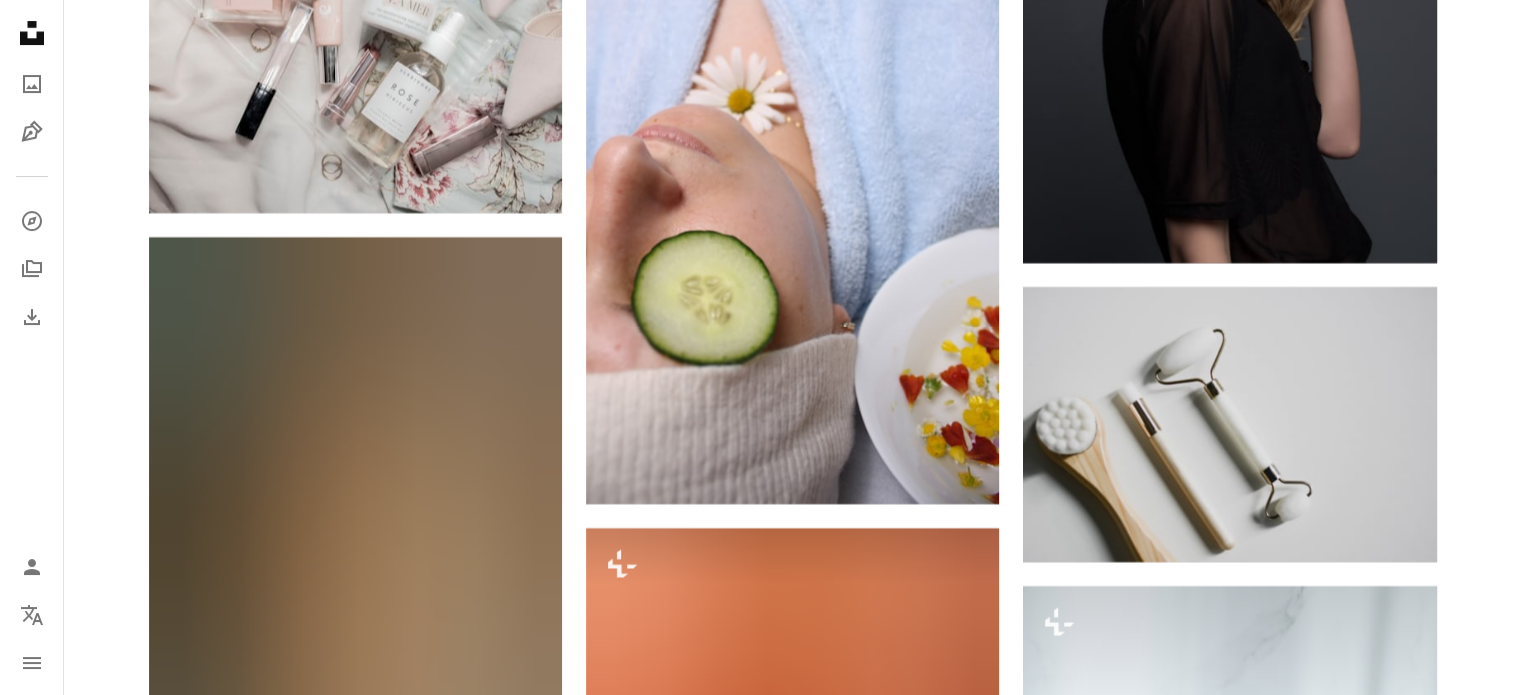 scroll, scrollTop: 23400, scrollLeft: 0, axis: vertical 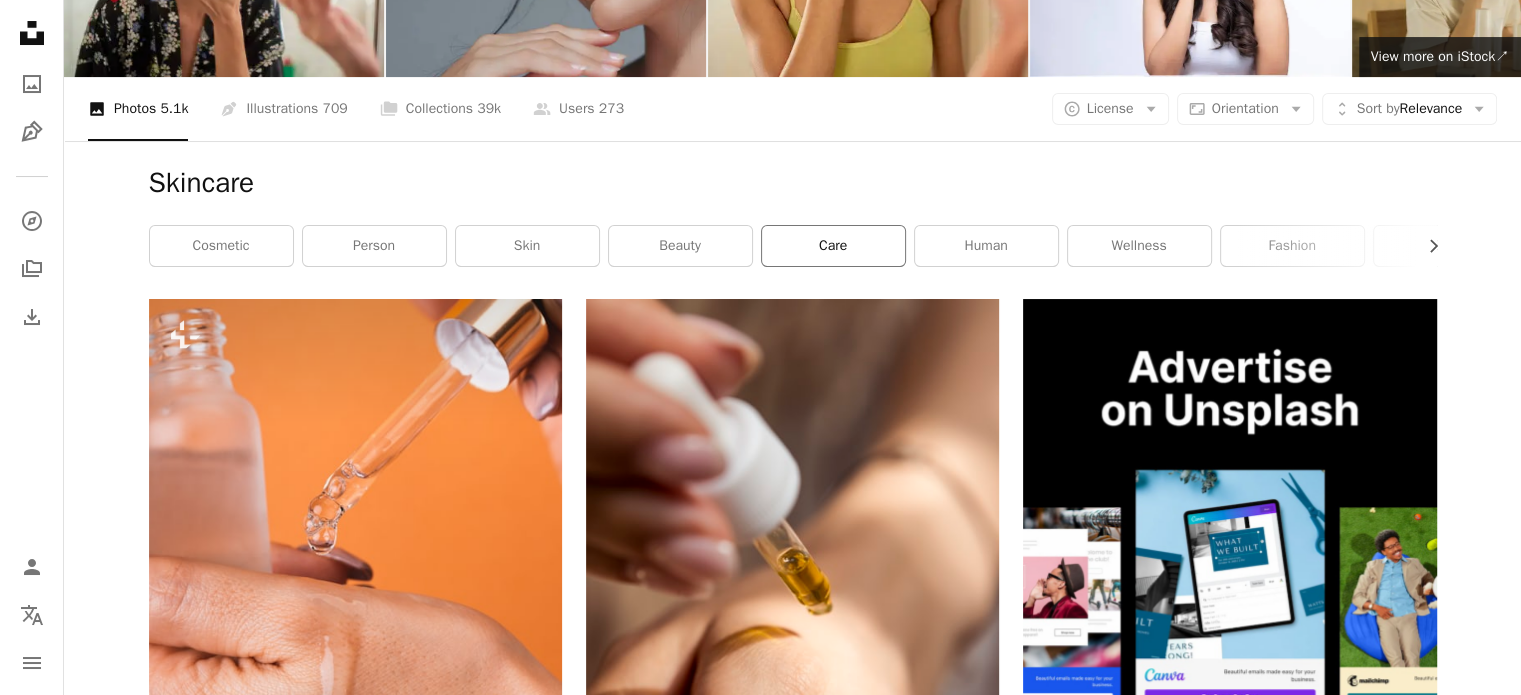 click on "care" at bounding box center (833, 246) 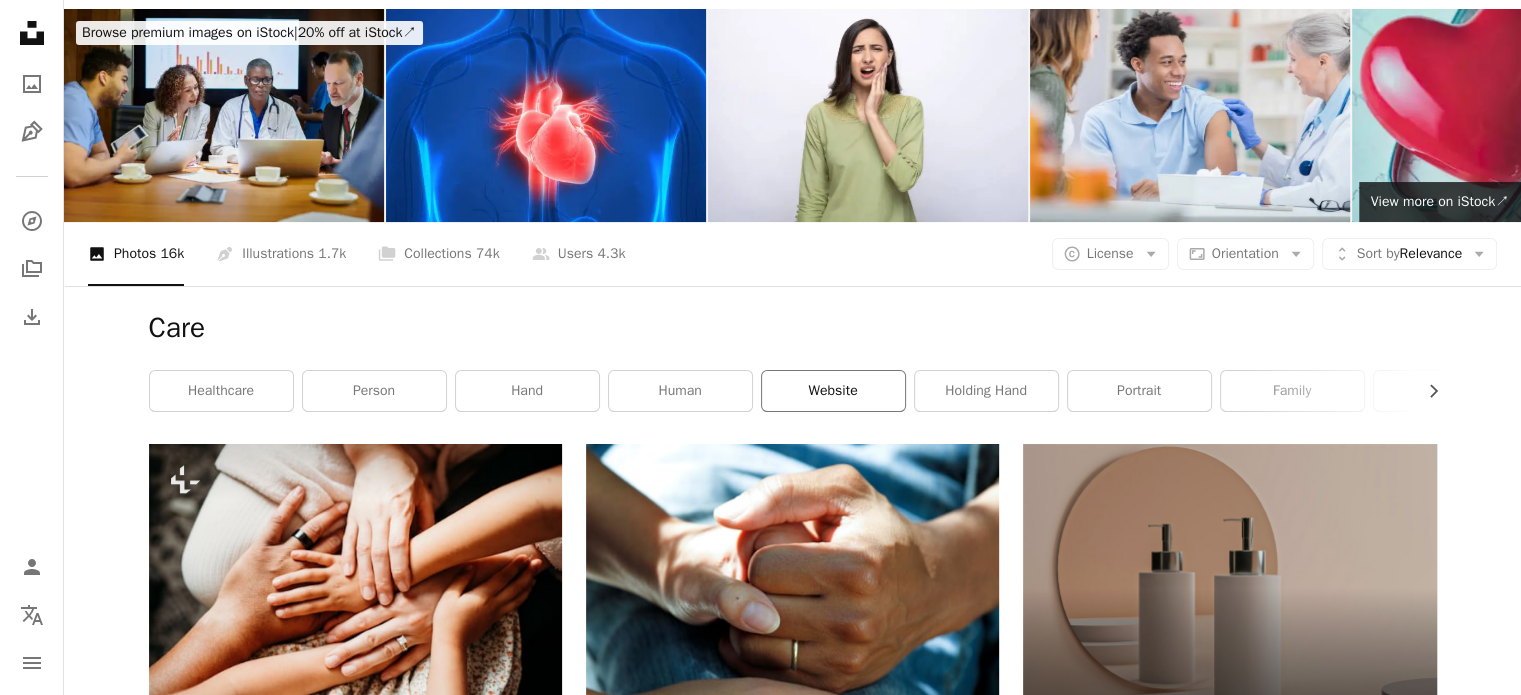 scroll, scrollTop: 0, scrollLeft: 0, axis: both 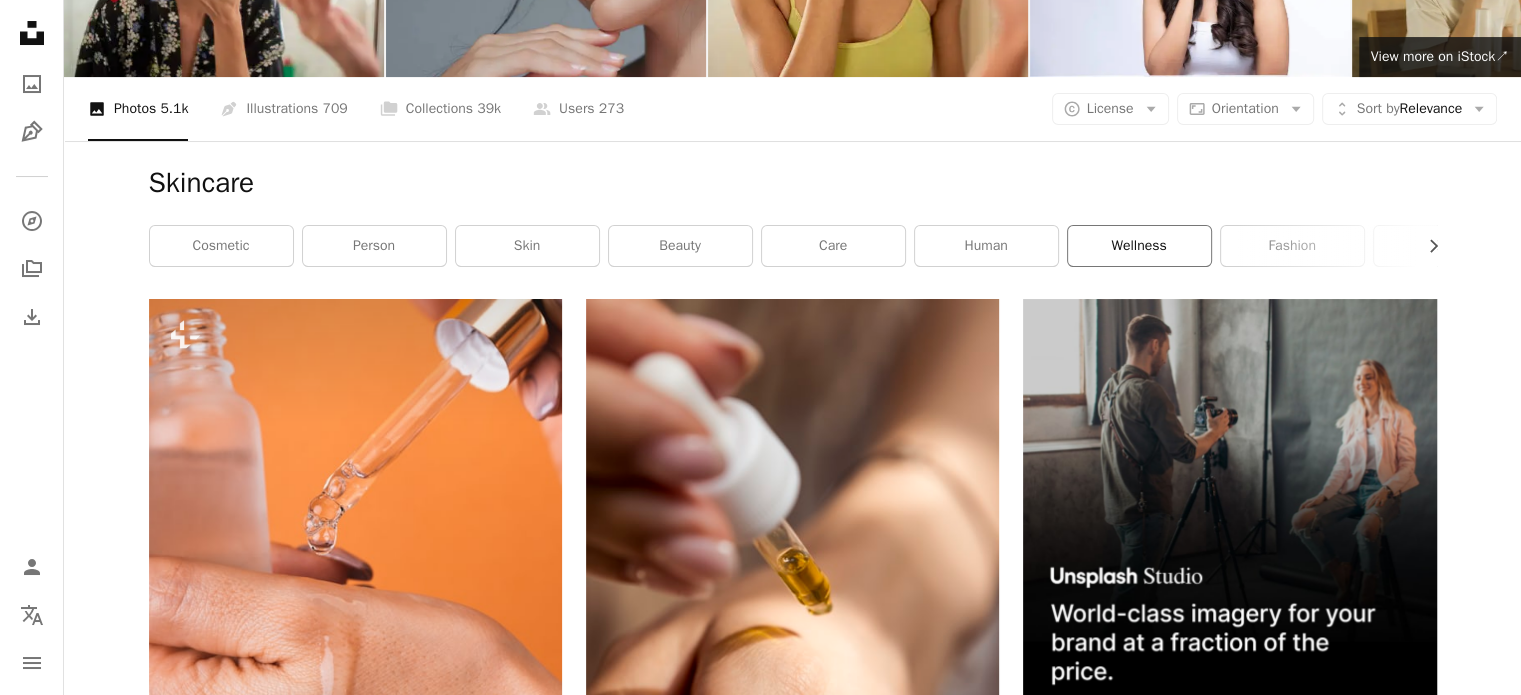 click on "wellness" at bounding box center [1139, 246] 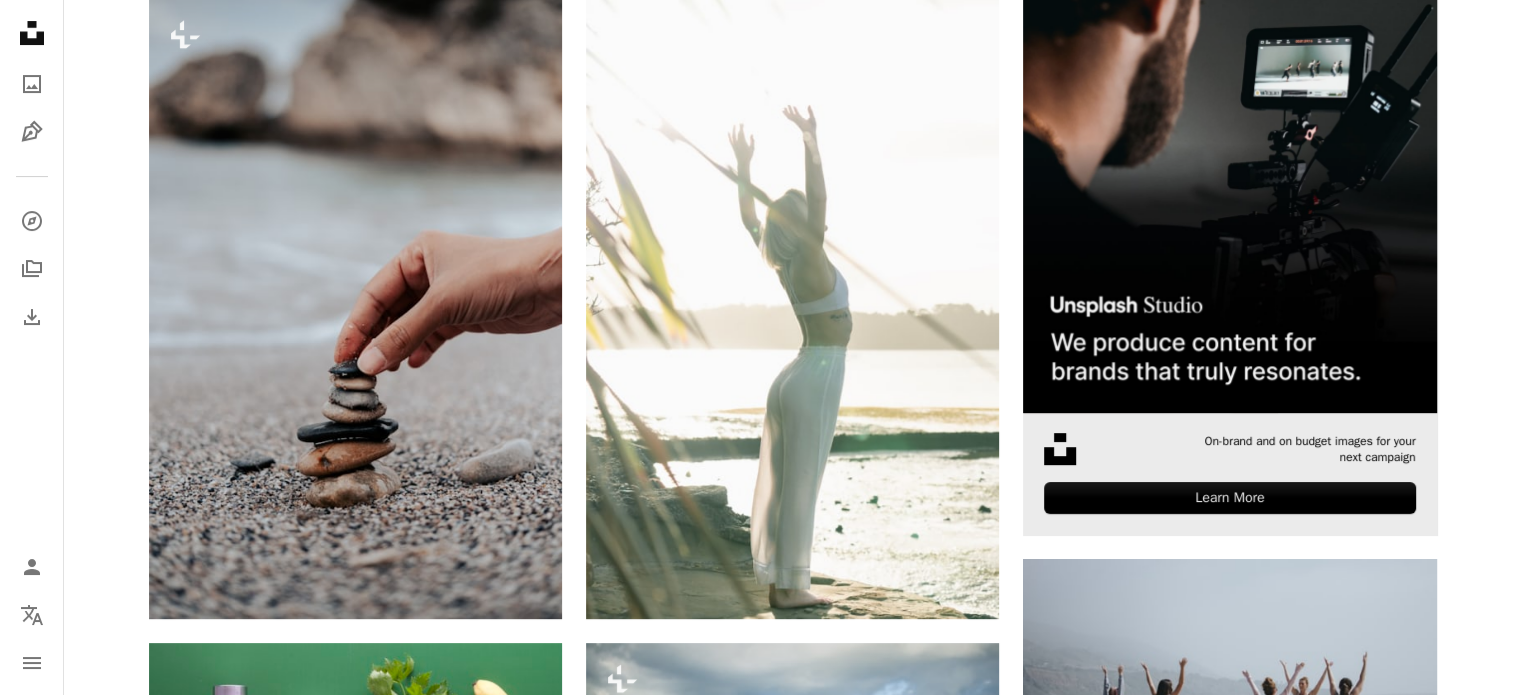 scroll, scrollTop: 1000, scrollLeft: 0, axis: vertical 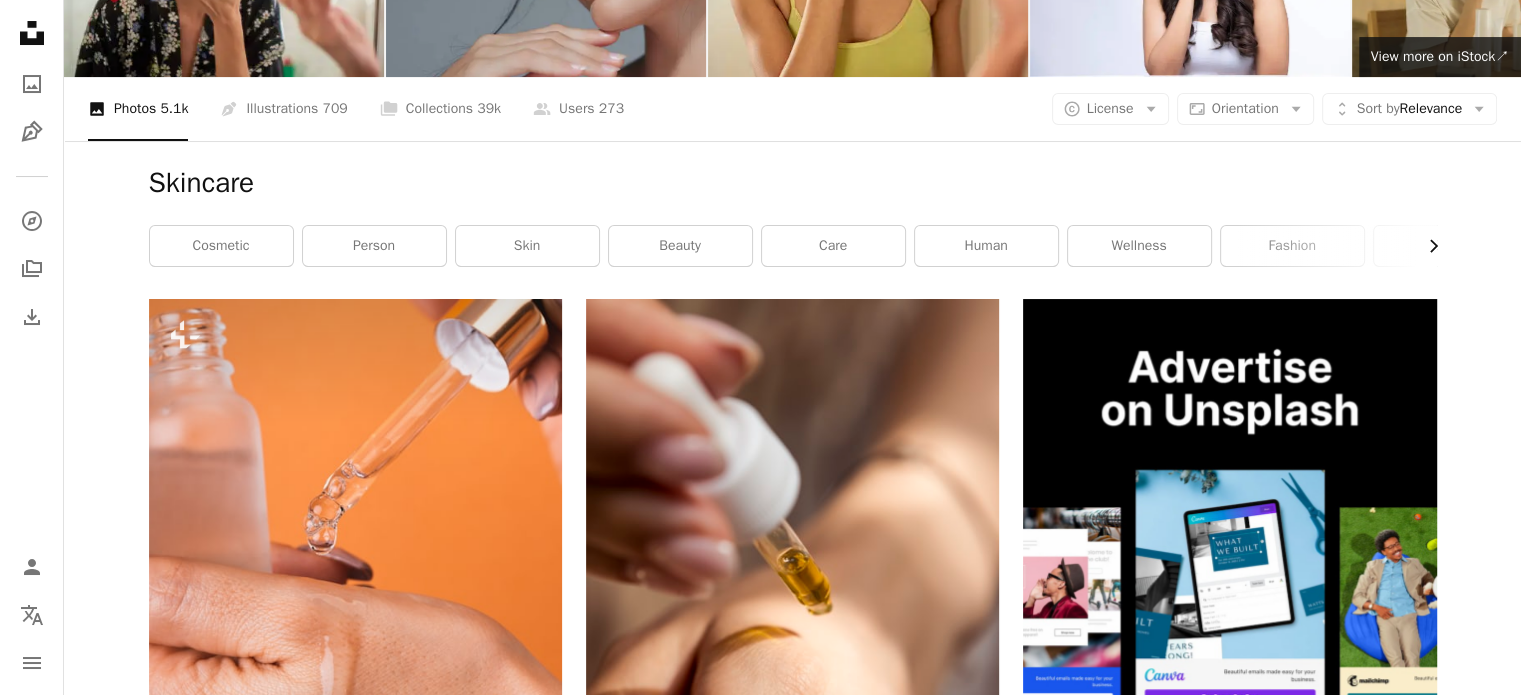 click on "Chevron right" 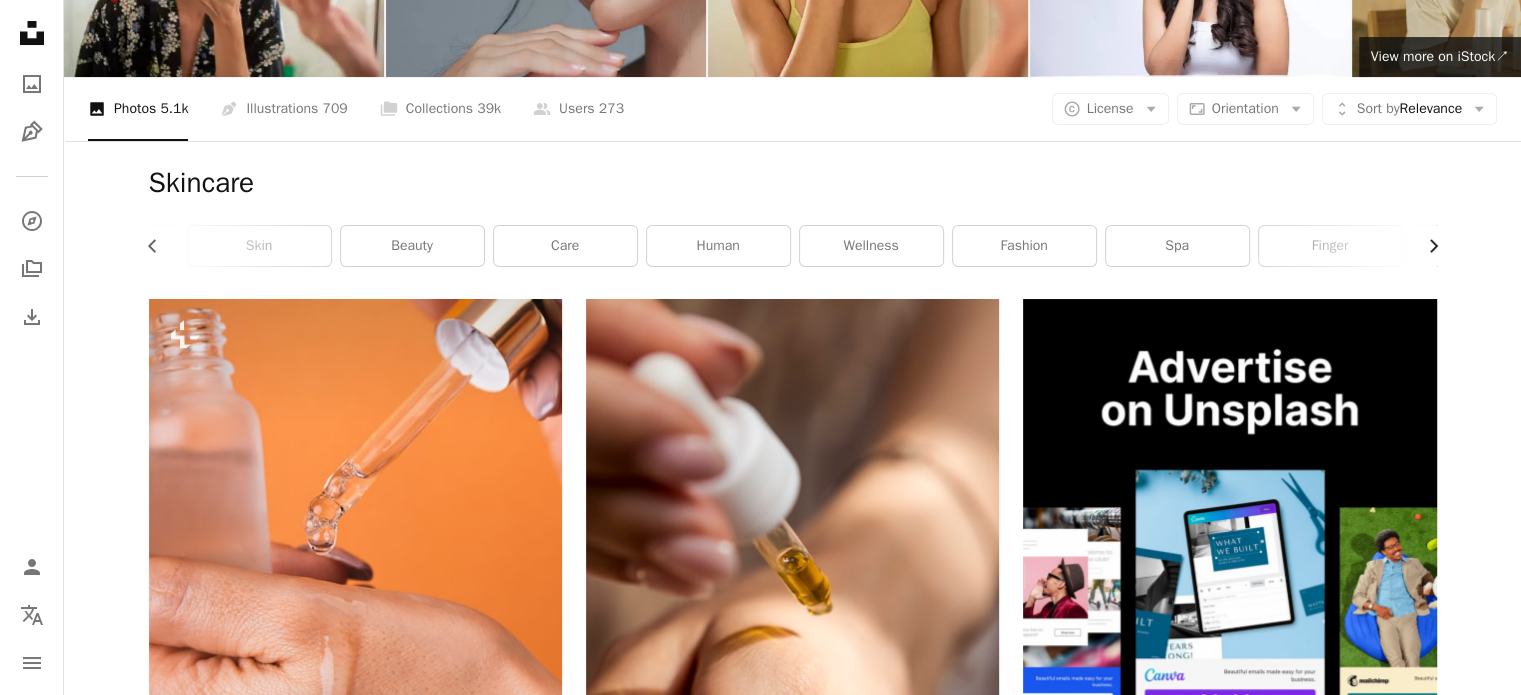 scroll, scrollTop: 0, scrollLeft: 300, axis: horizontal 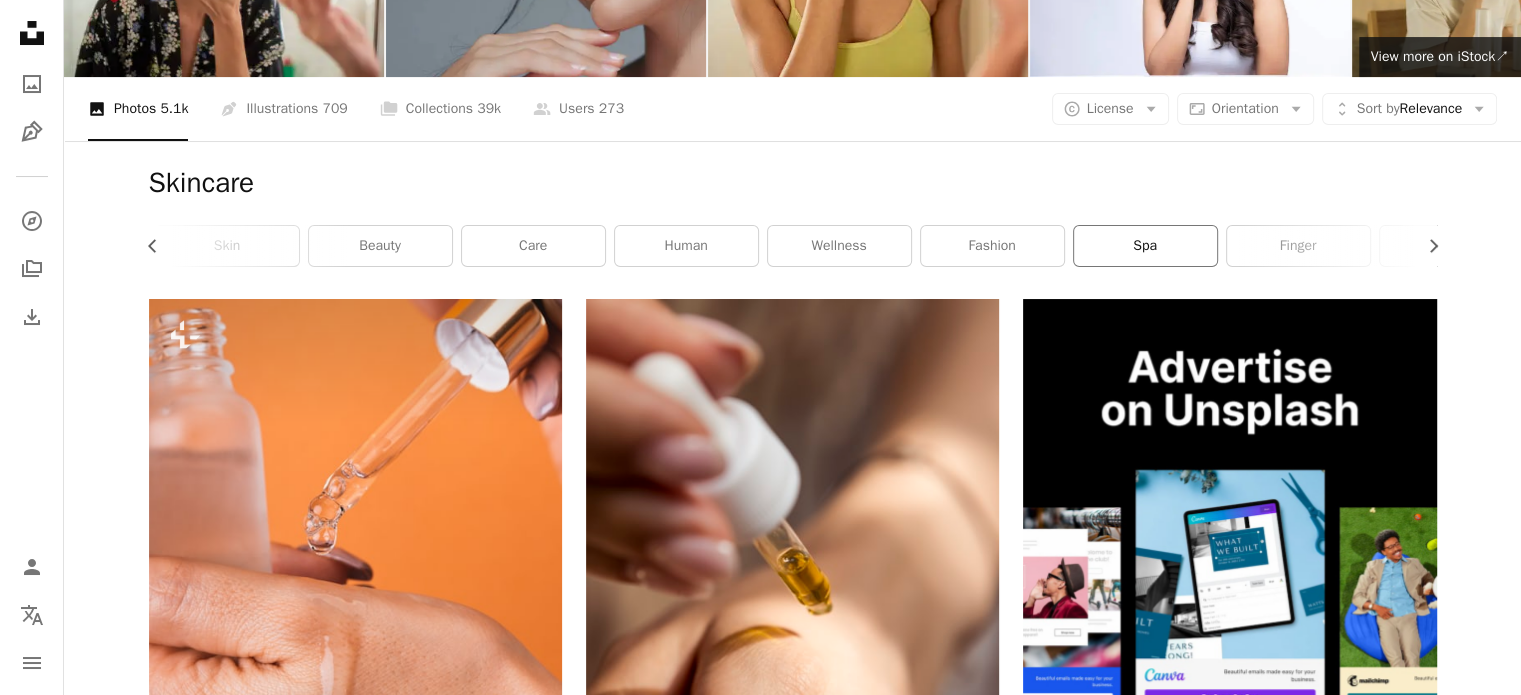 click on "spa" at bounding box center (1145, 246) 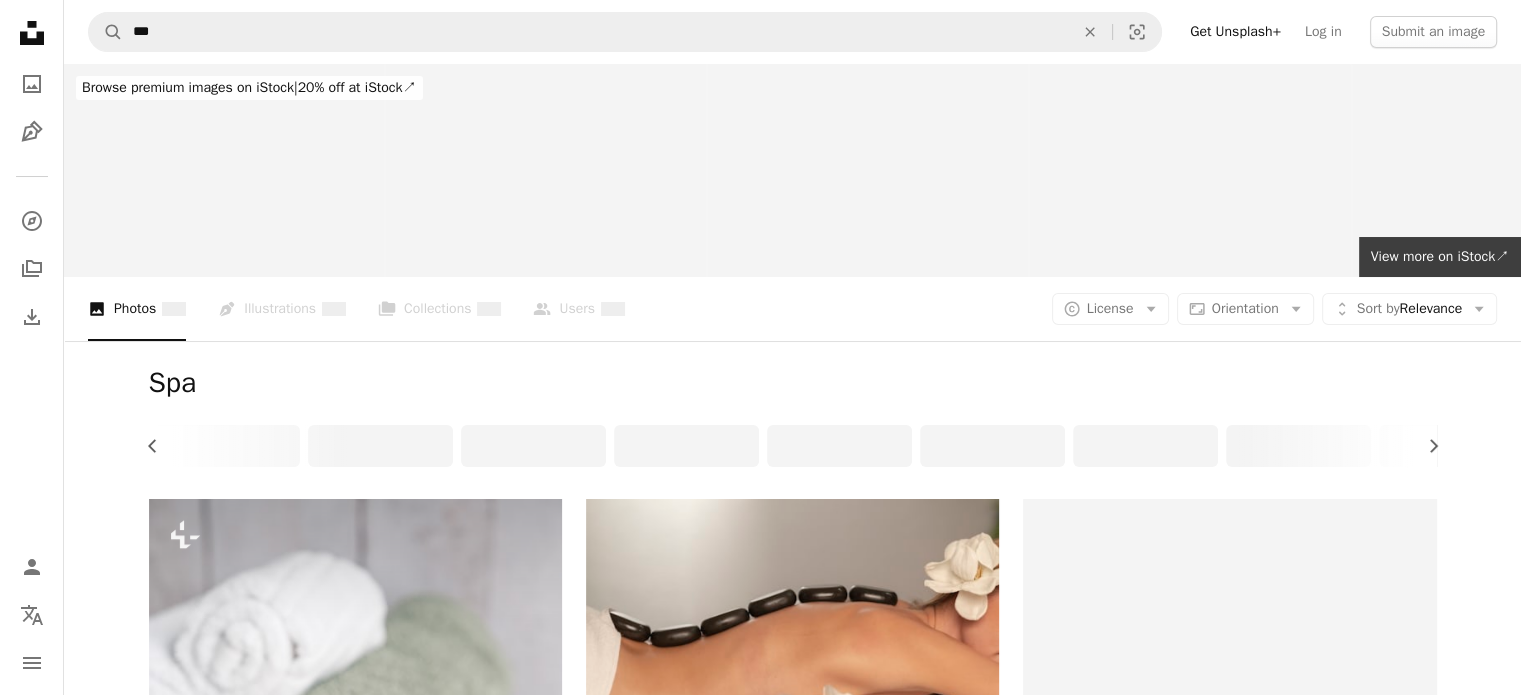 scroll, scrollTop: 0, scrollLeft: 234, axis: horizontal 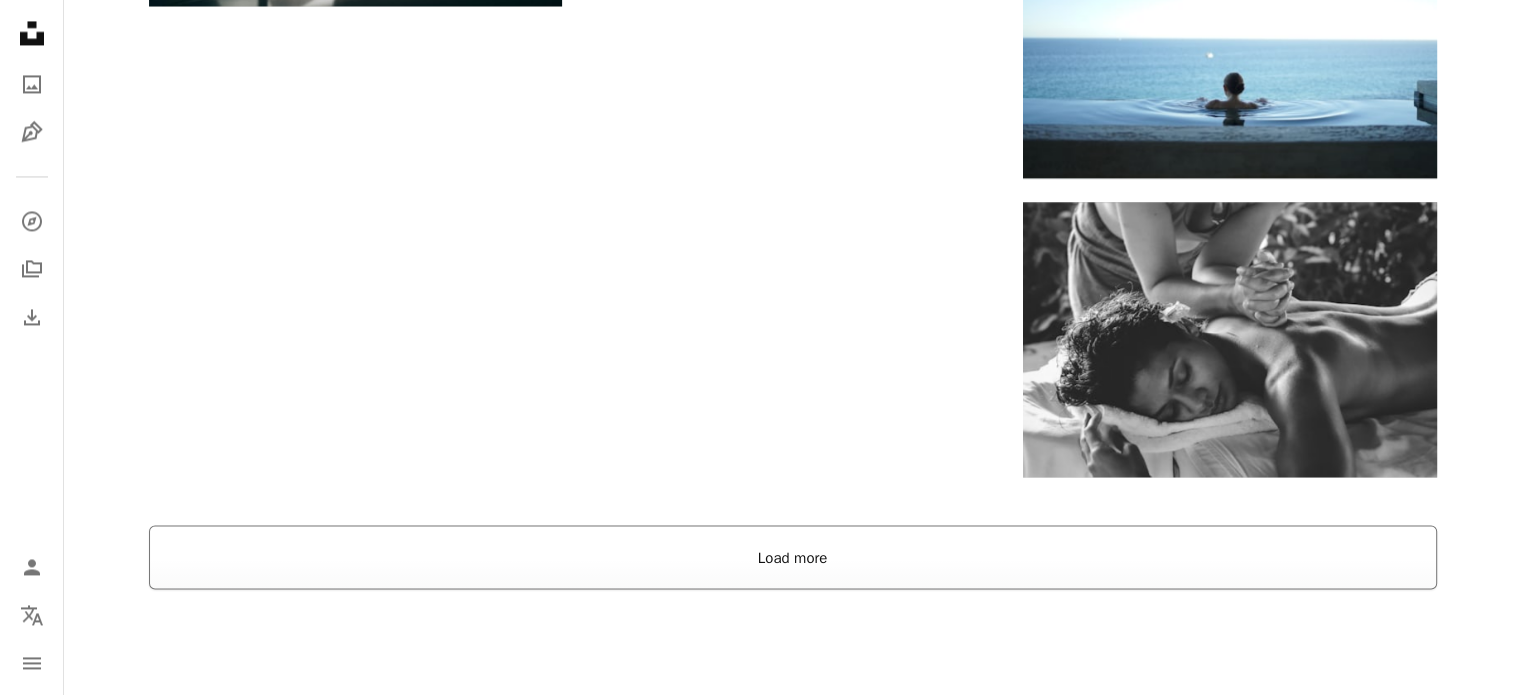 click on "Load more" at bounding box center (793, 557) 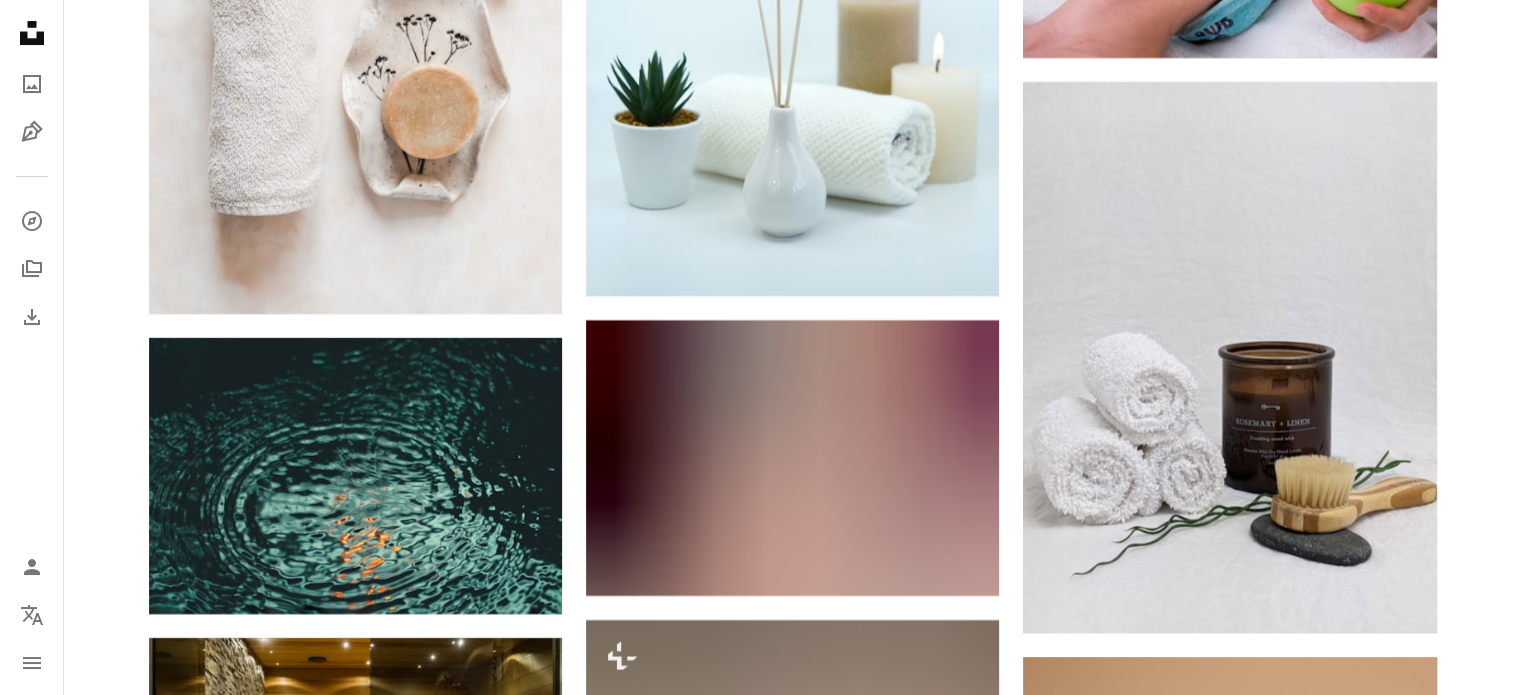 scroll, scrollTop: 8200, scrollLeft: 0, axis: vertical 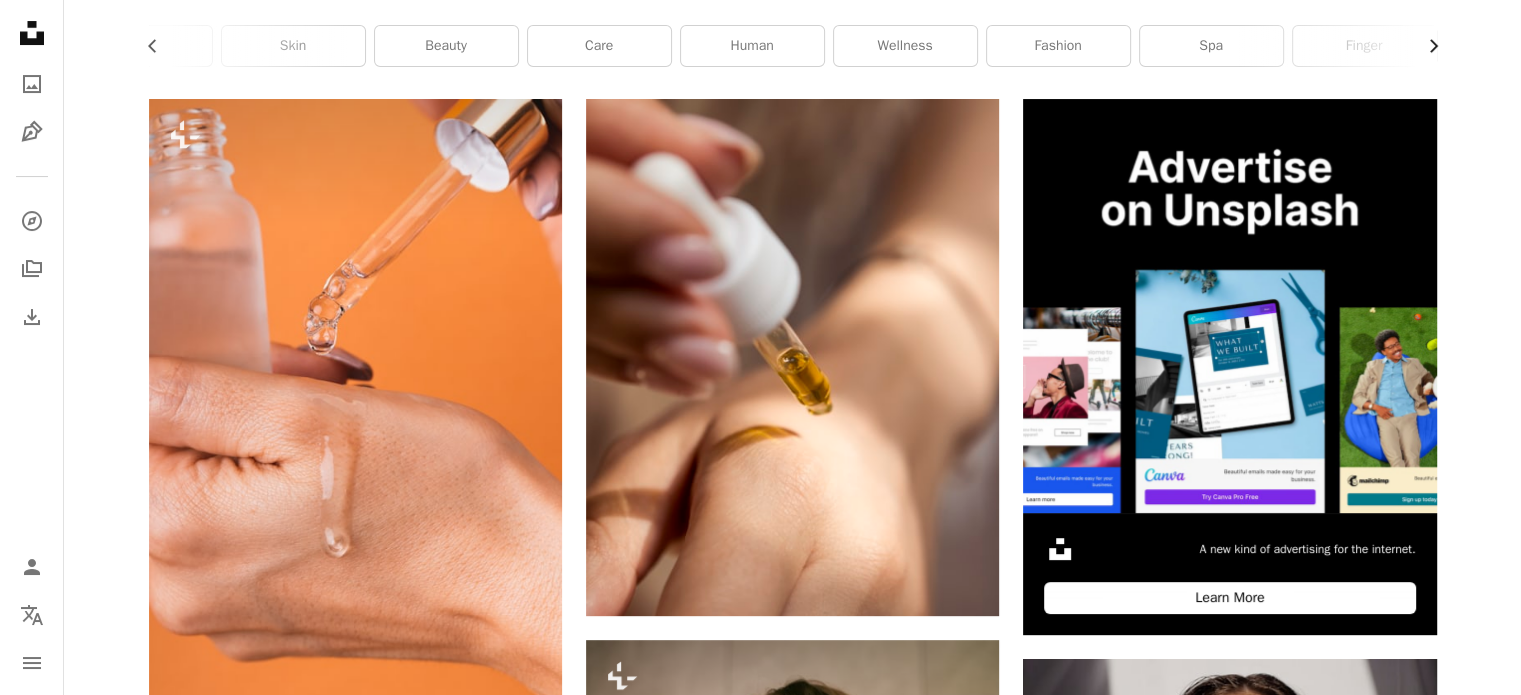 click on "Chevron right" 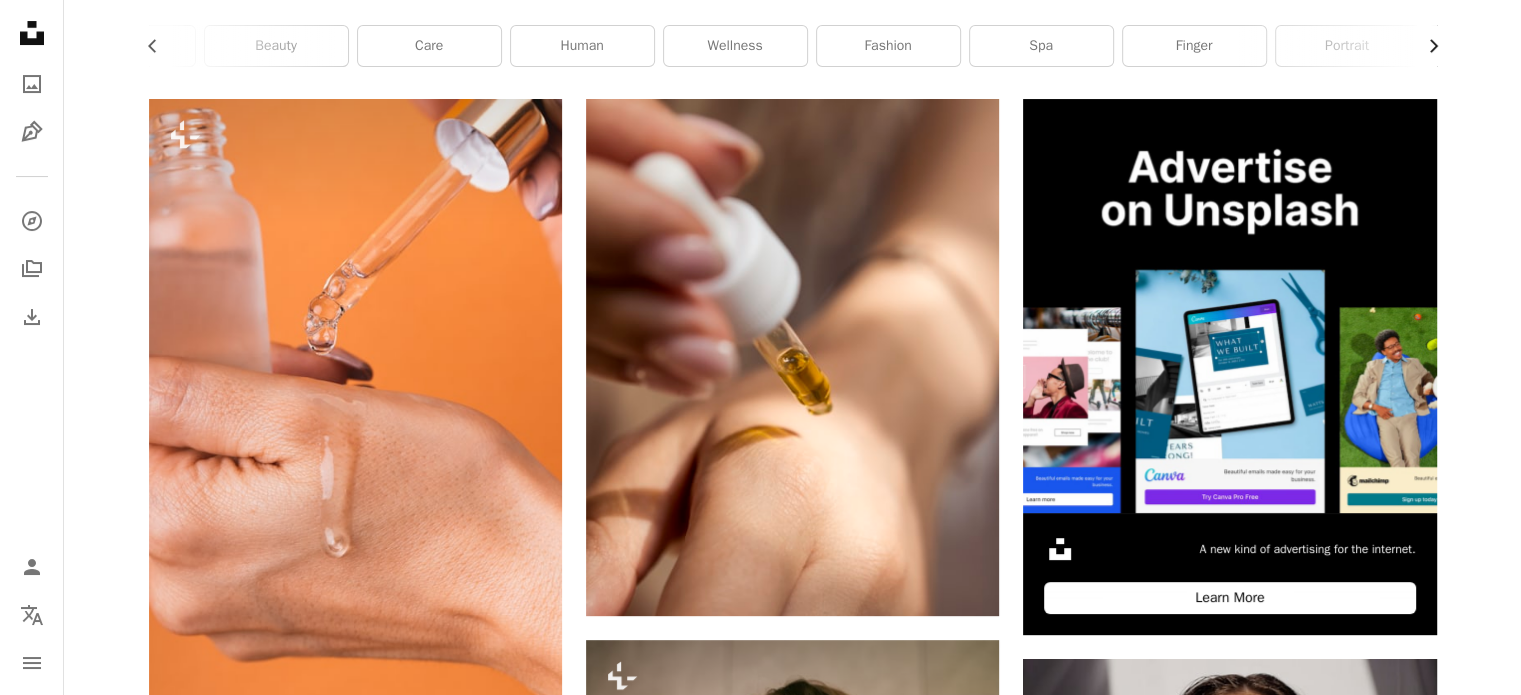 scroll, scrollTop: 0, scrollLeft: 534, axis: horizontal 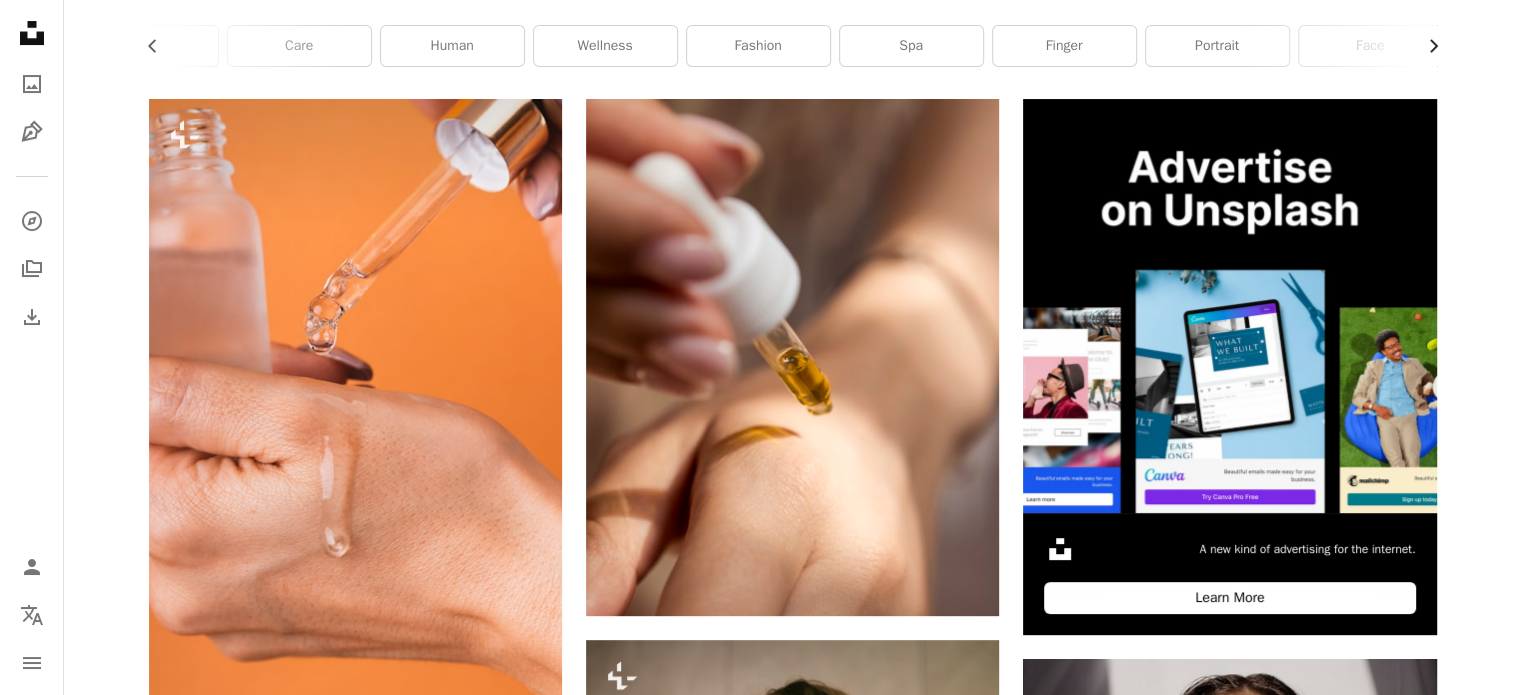 click on "Chevron right" 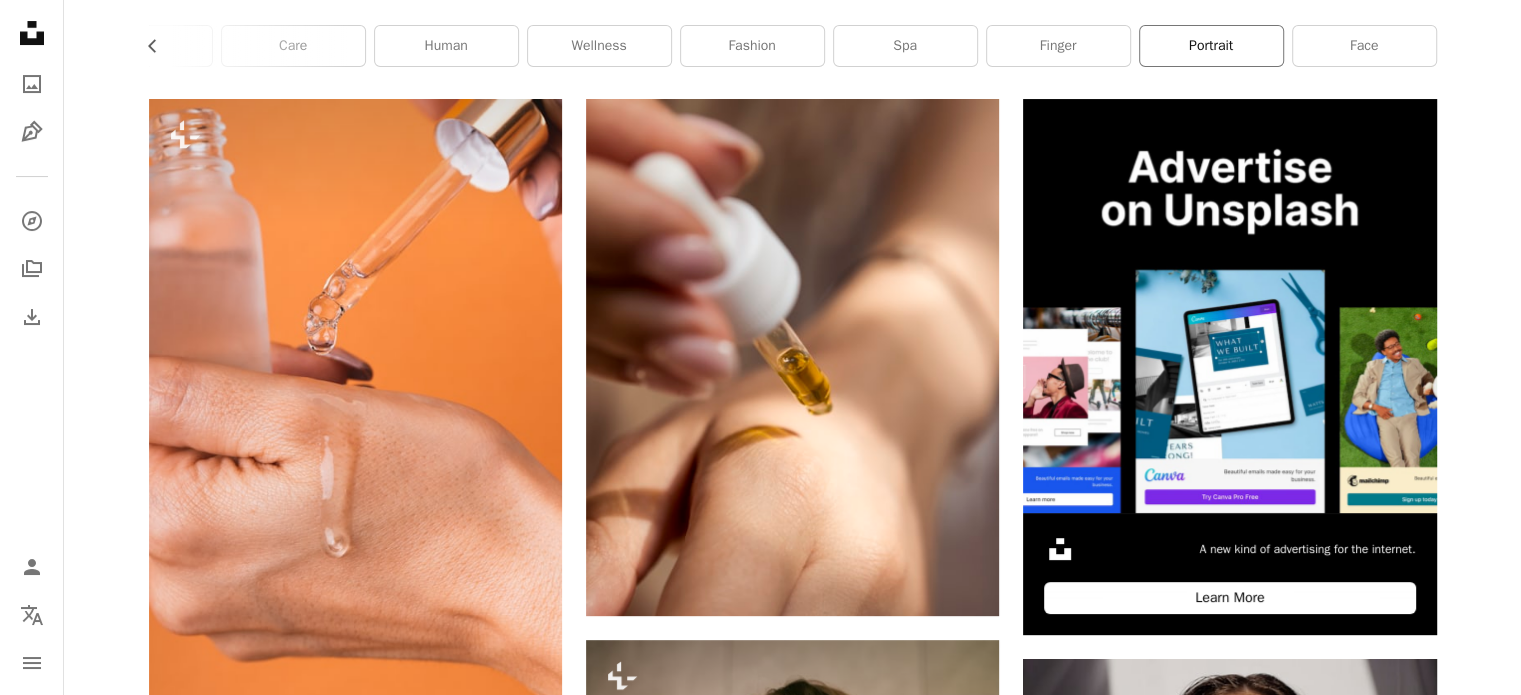 click on "portrait" at bounding box center [1211, 46] 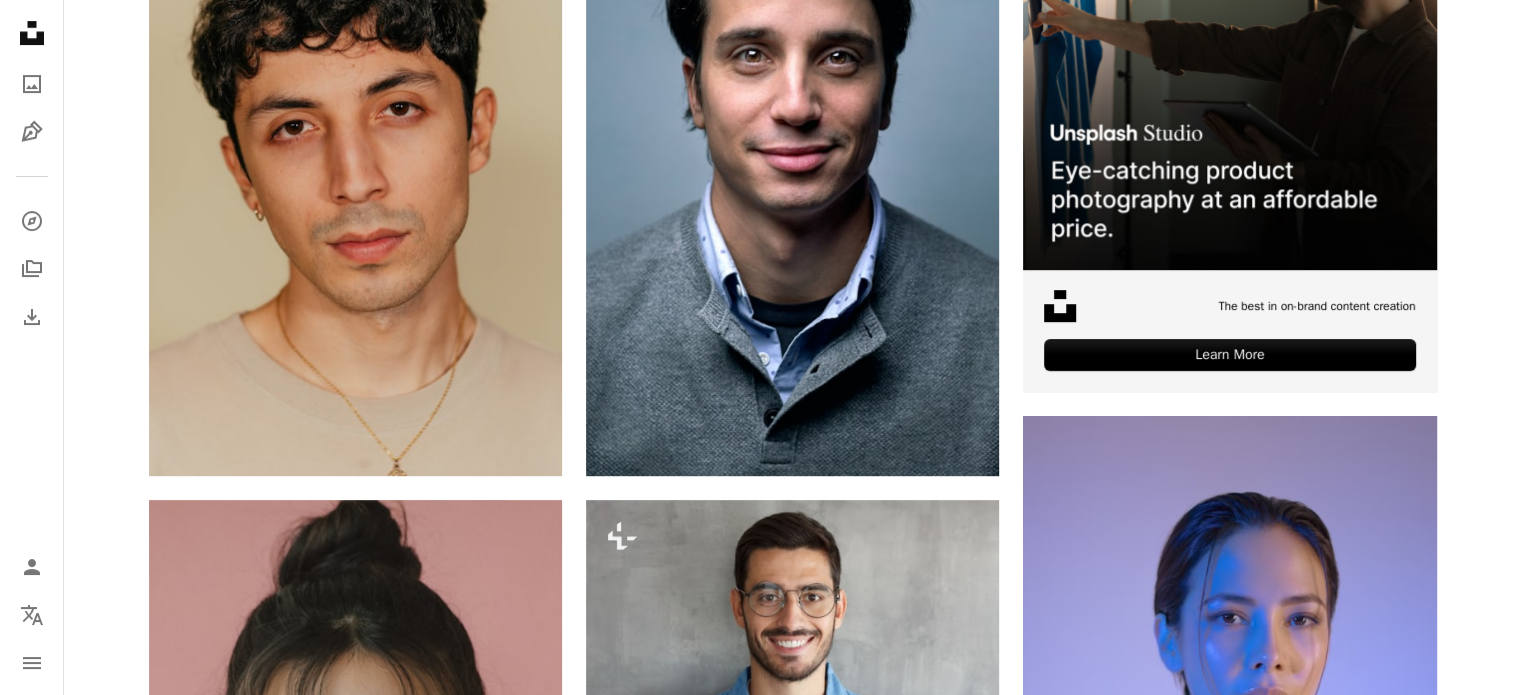 scroll, scrollTop: 600, scrollLeft: 0, axis: vertical 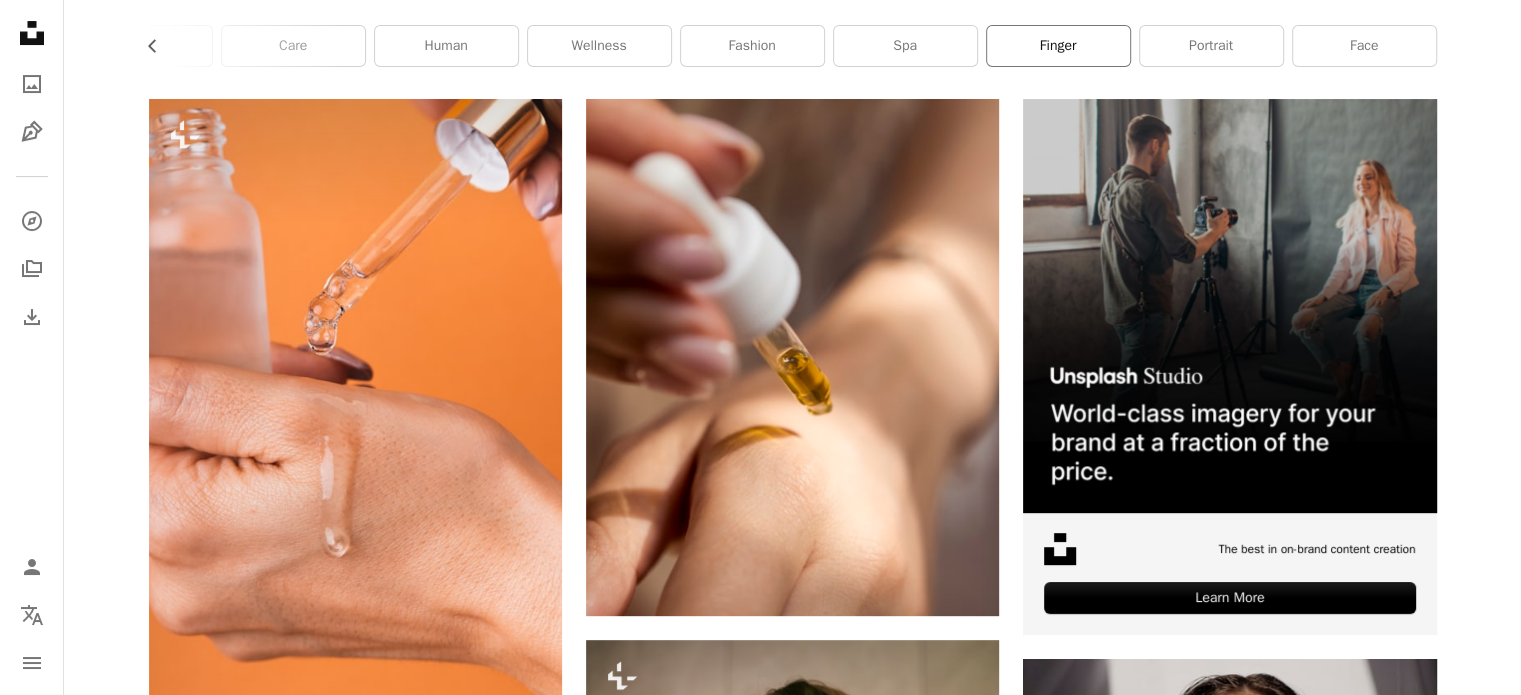 click on "finger" at bounding box center [1058, 46] 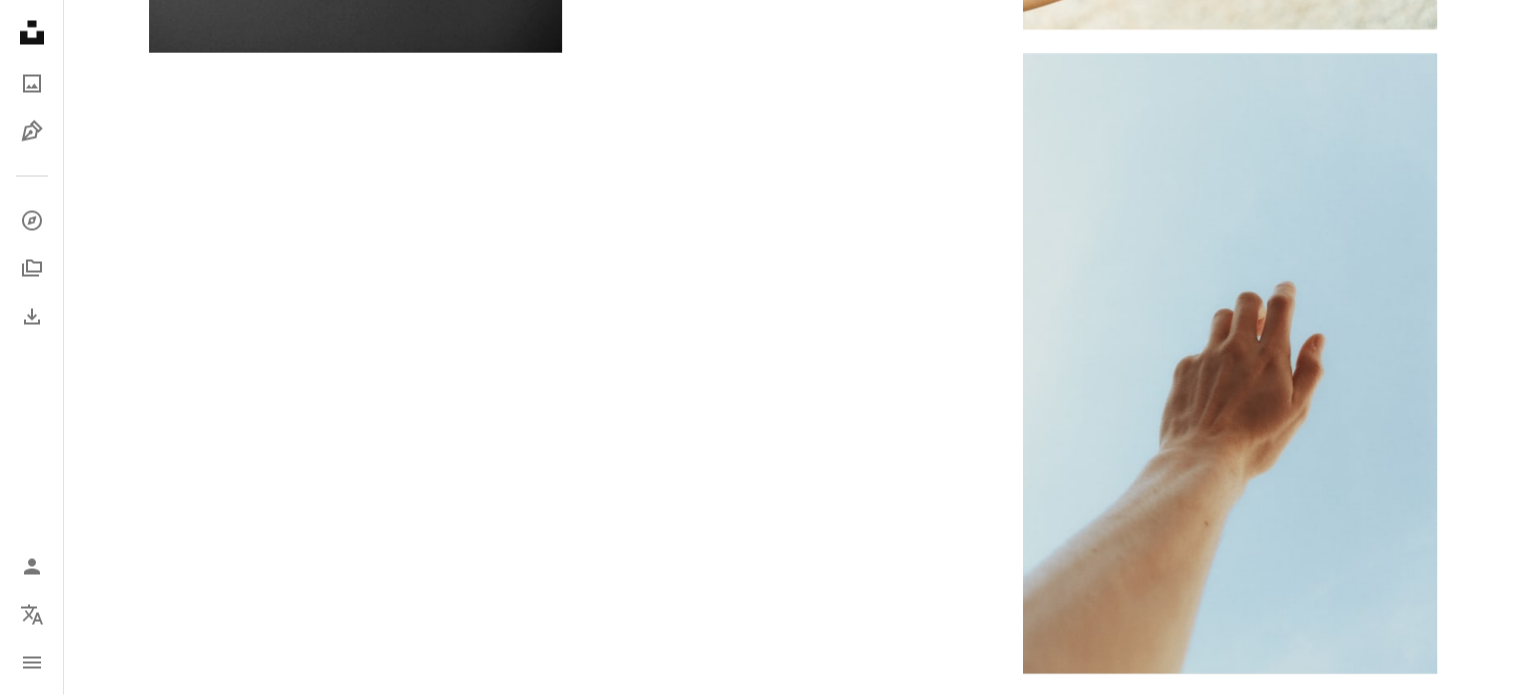 scroll, scrollTop: 4100, scrollLeft: 0, axis: vertical 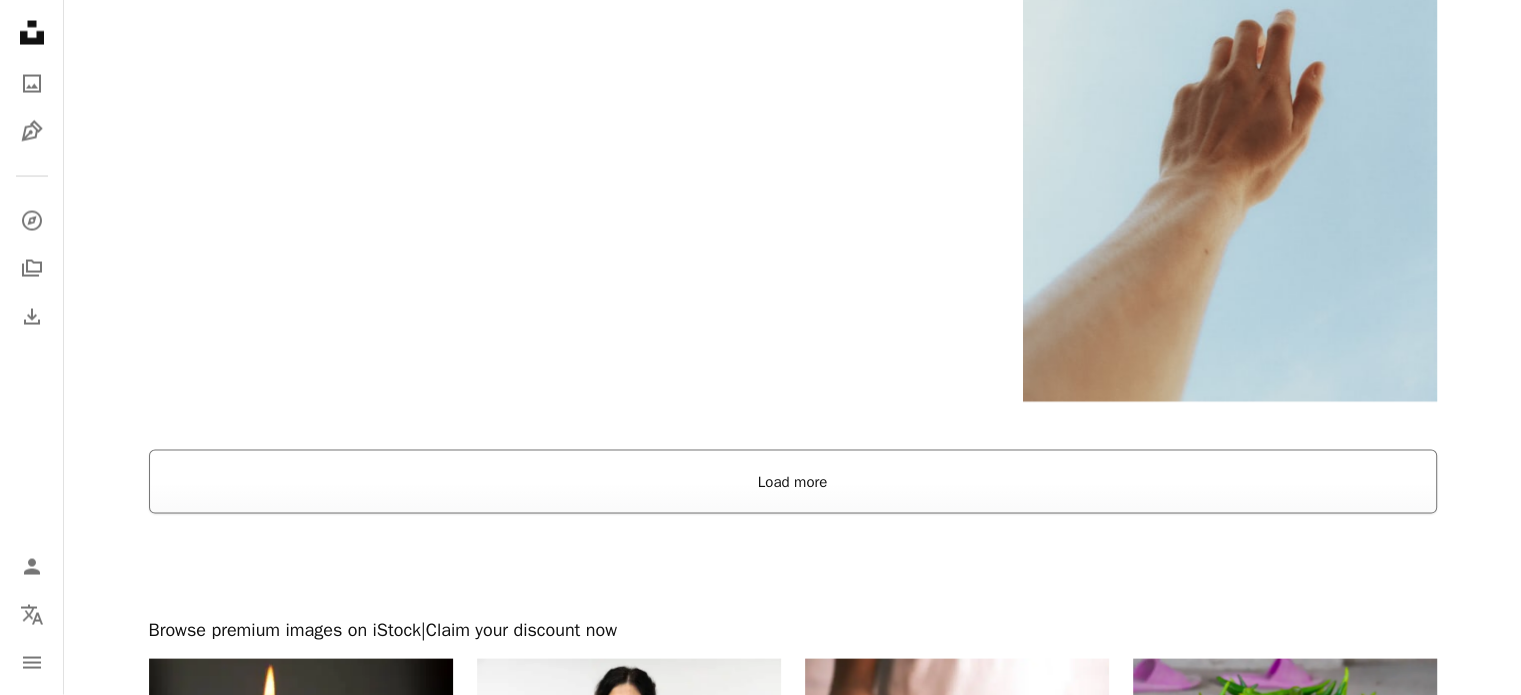 click on "Load more" at bounding box center [793, 482] 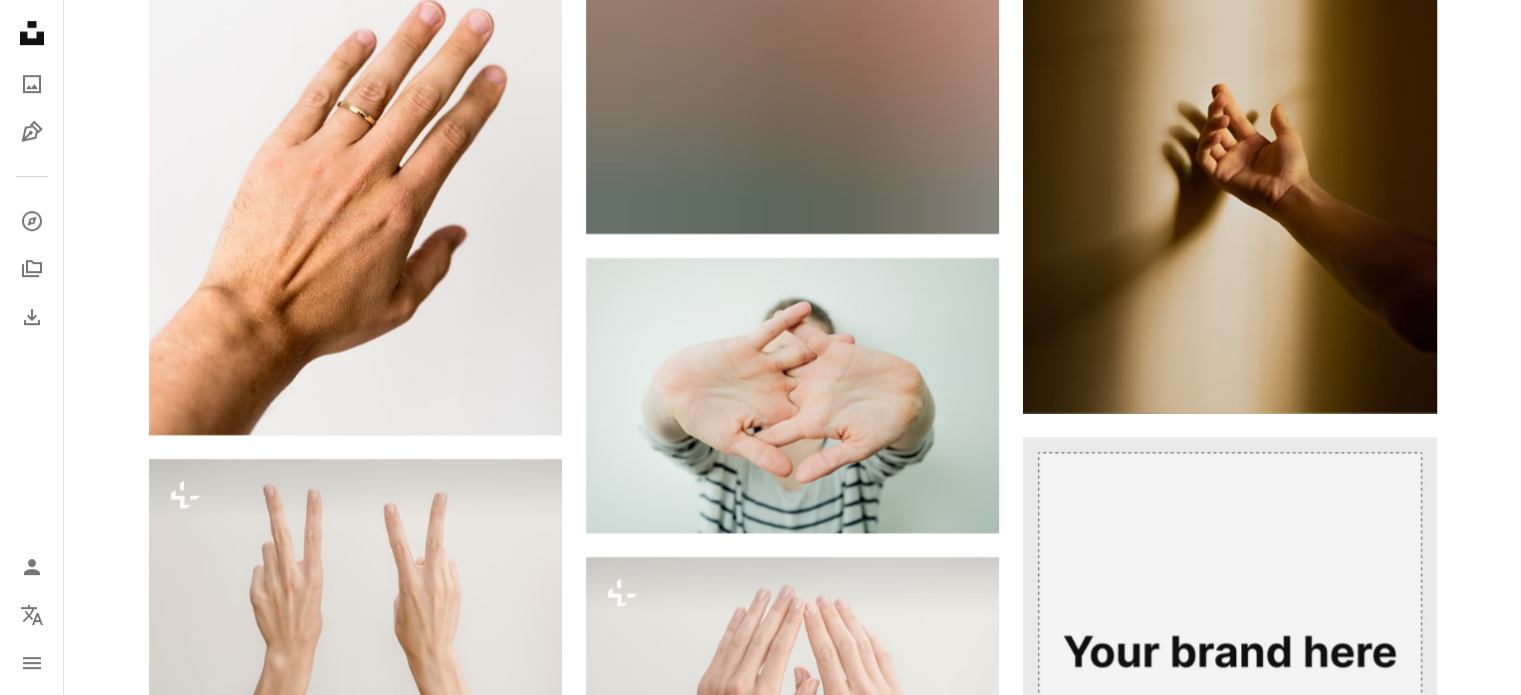 scroll, scrollTop: 9200, scrollLeft: 0, axis: vertical 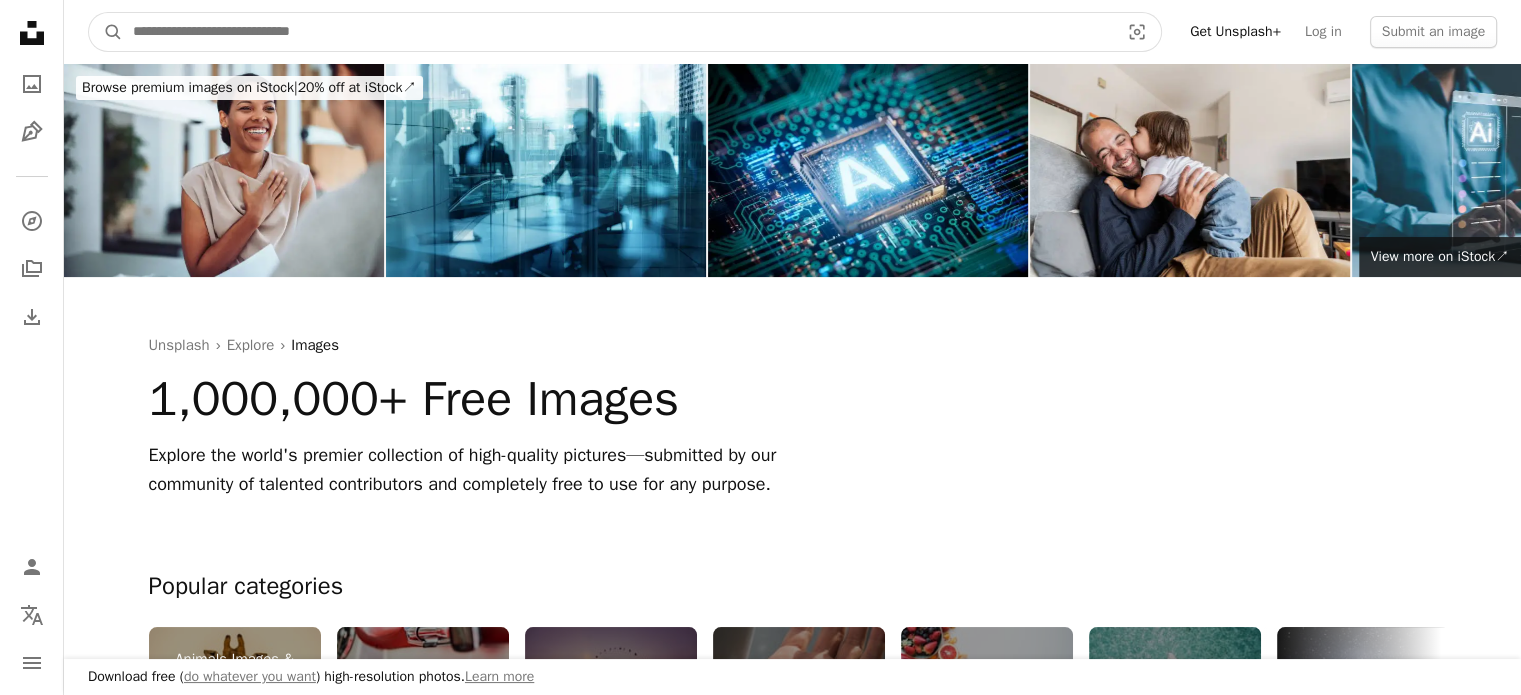 click at bounding box center [618, 32] 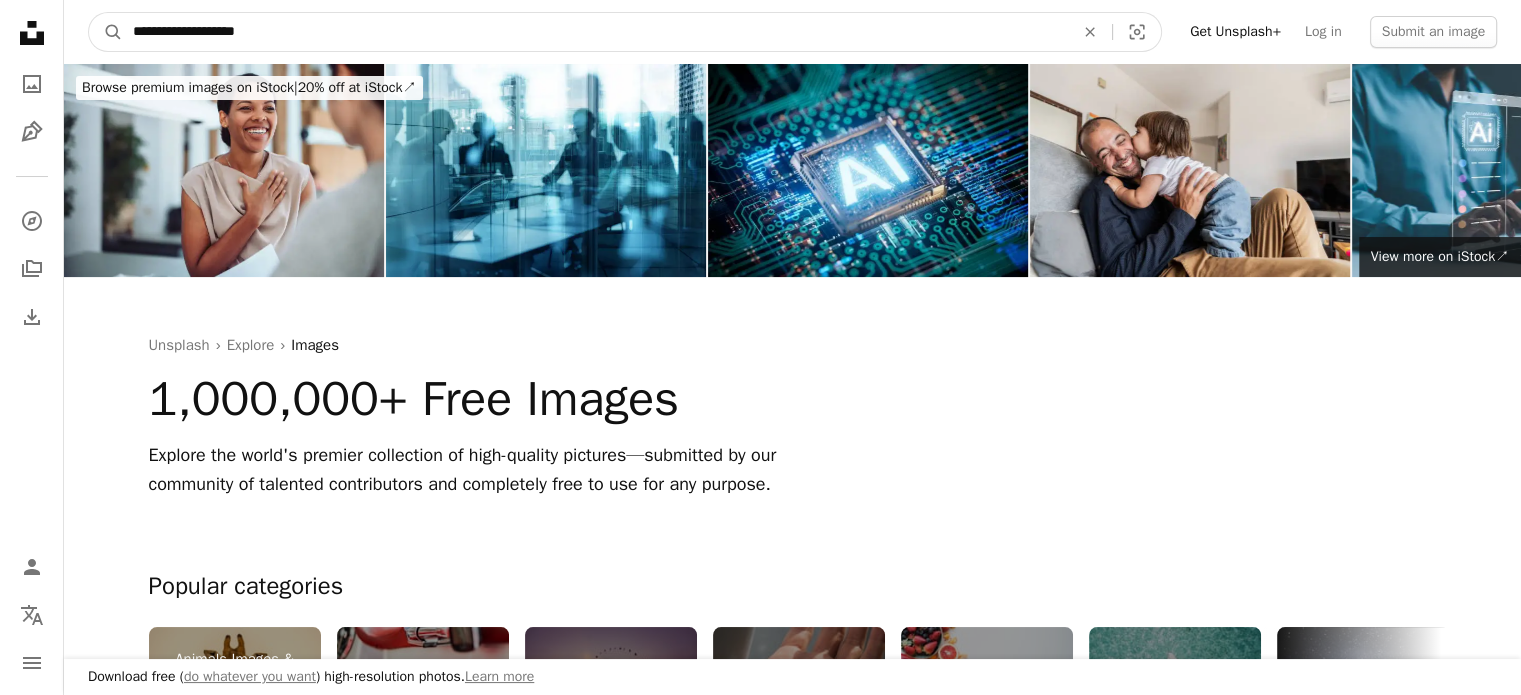 type on "**********" 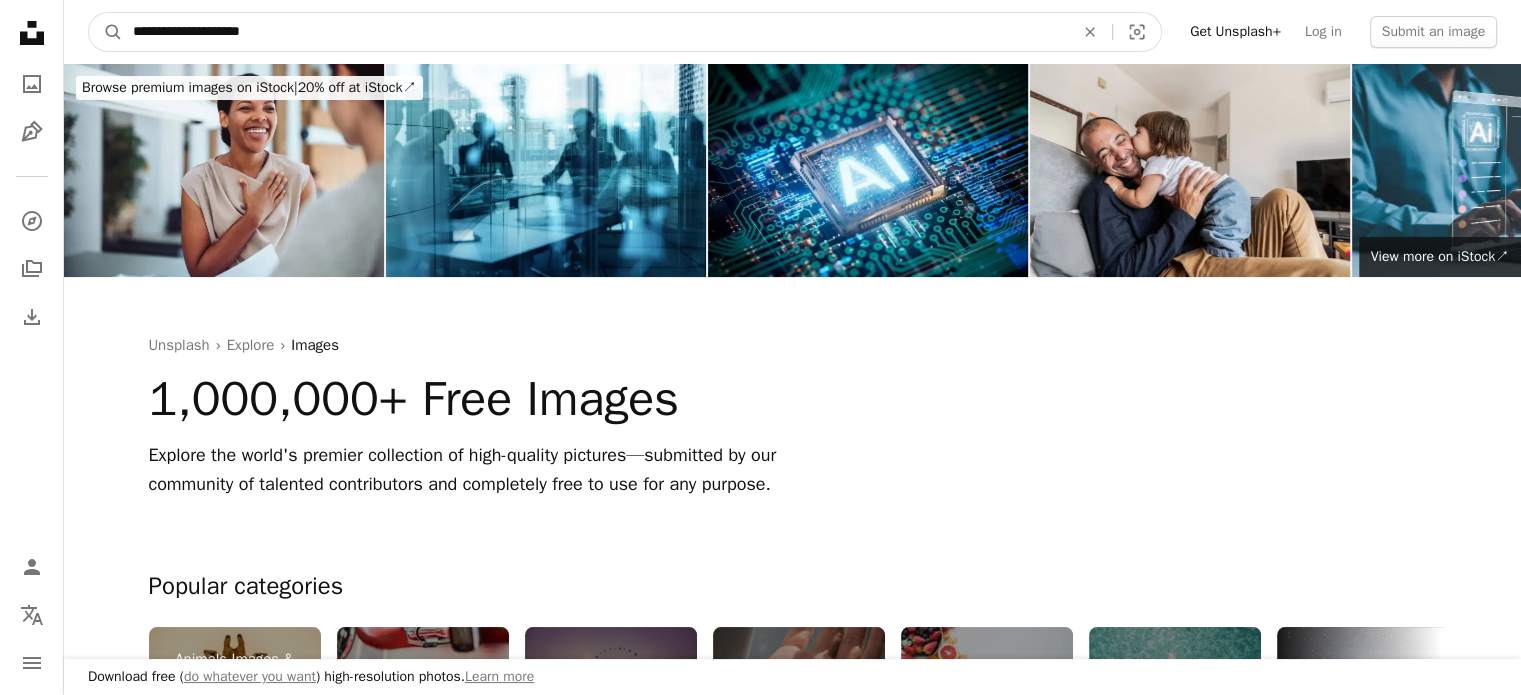 click on "A magnifying glass" at bounding box center [106, 32] 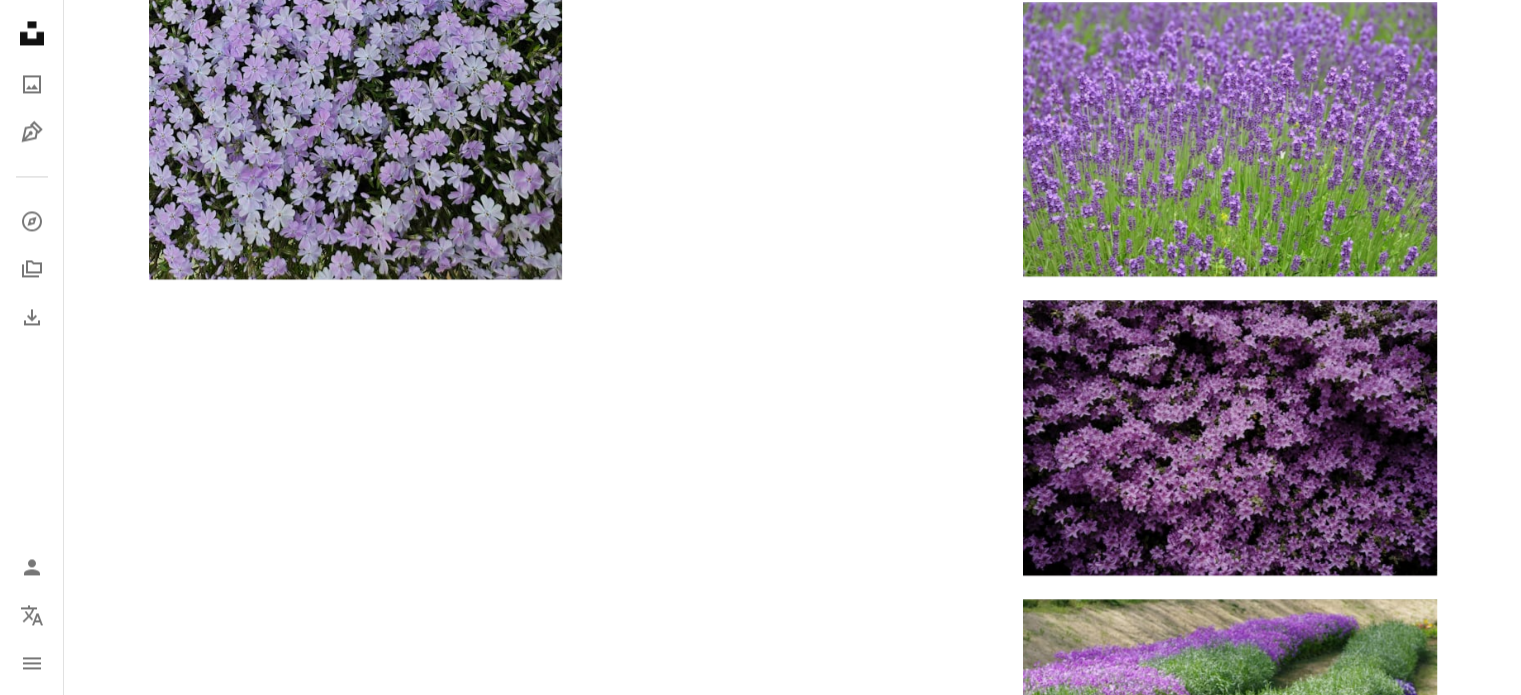 scroll, scrollTop: 3600, scrollLeft: 0, axis: vertical 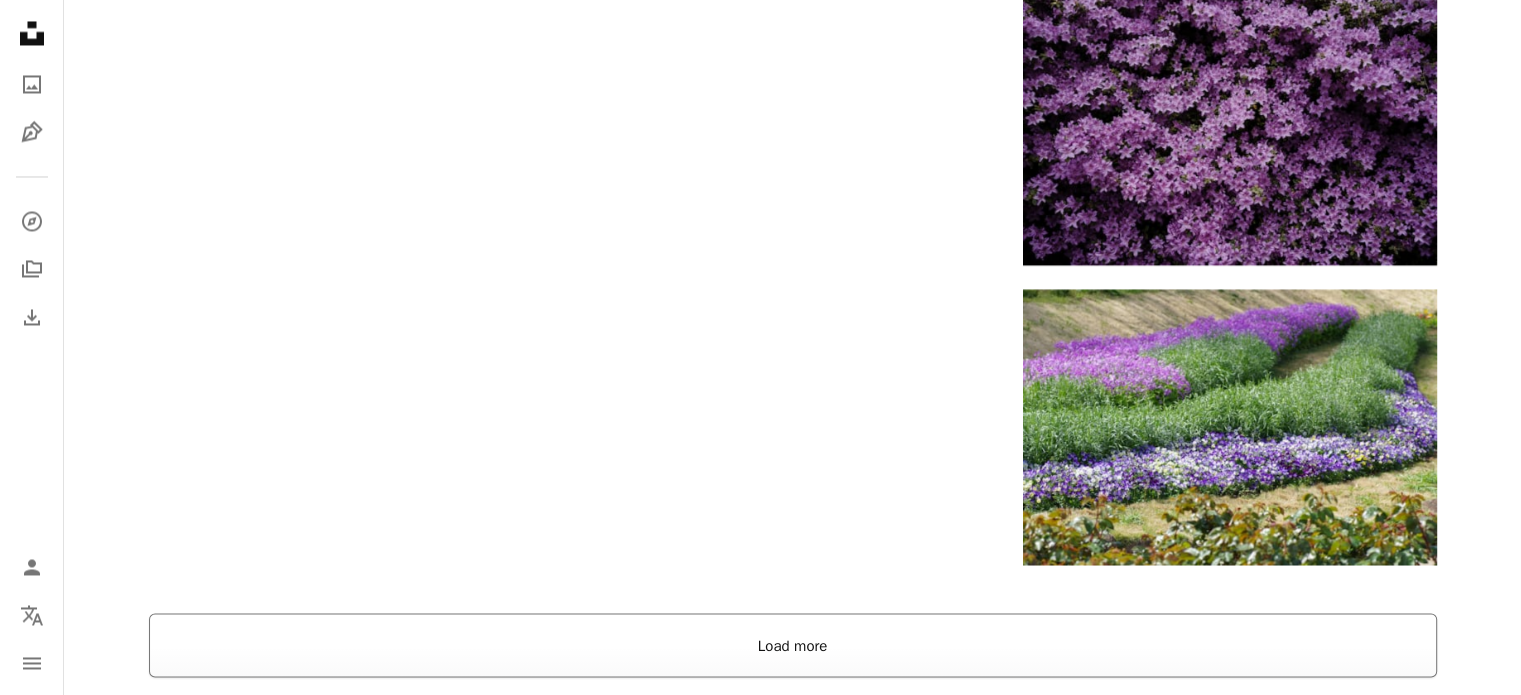 click on "Load more" at bounding box center [793, 645] 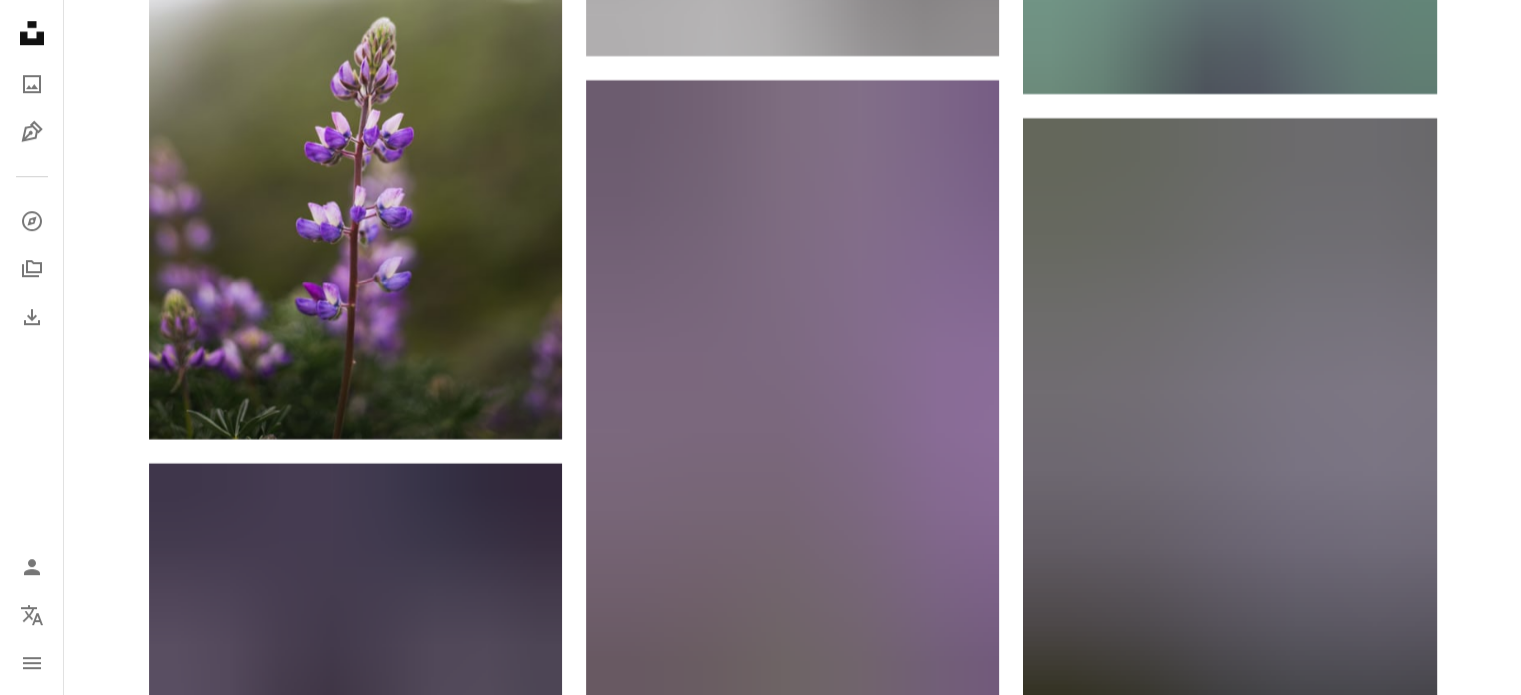scroll, scrollTop: 16900, scrollLeft: 0, axis: vertical 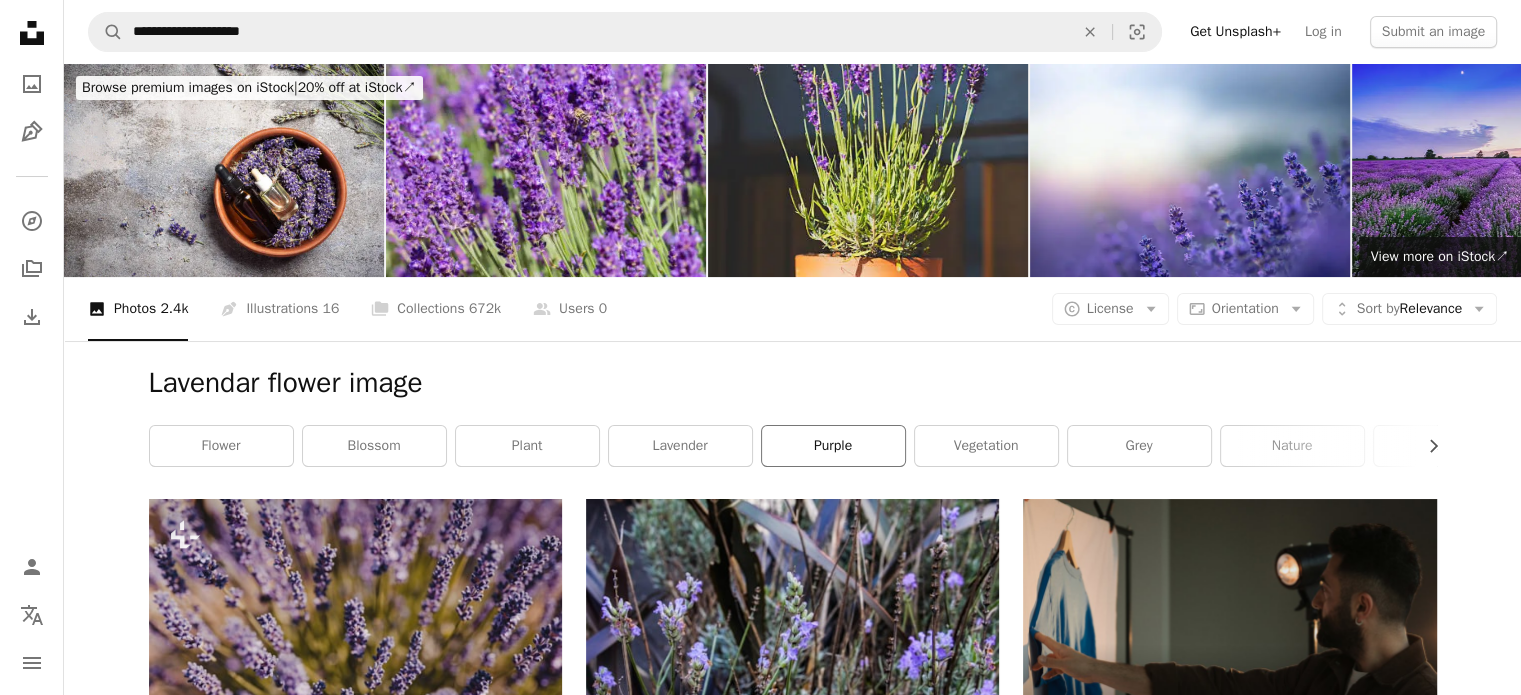 click on "purple" at bounding box center [833, 446] 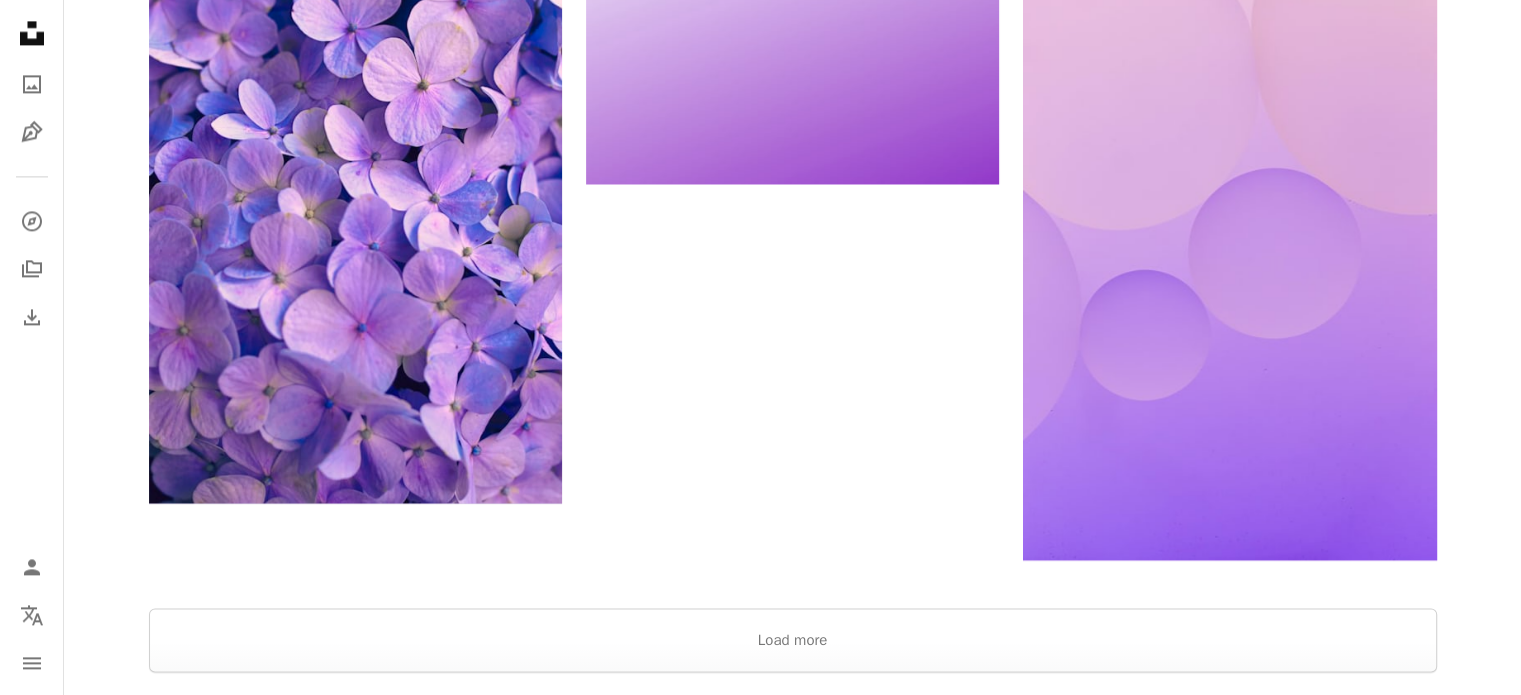 scroll, scrollTop: 2900, scrollLeft: 0, axis: vertical 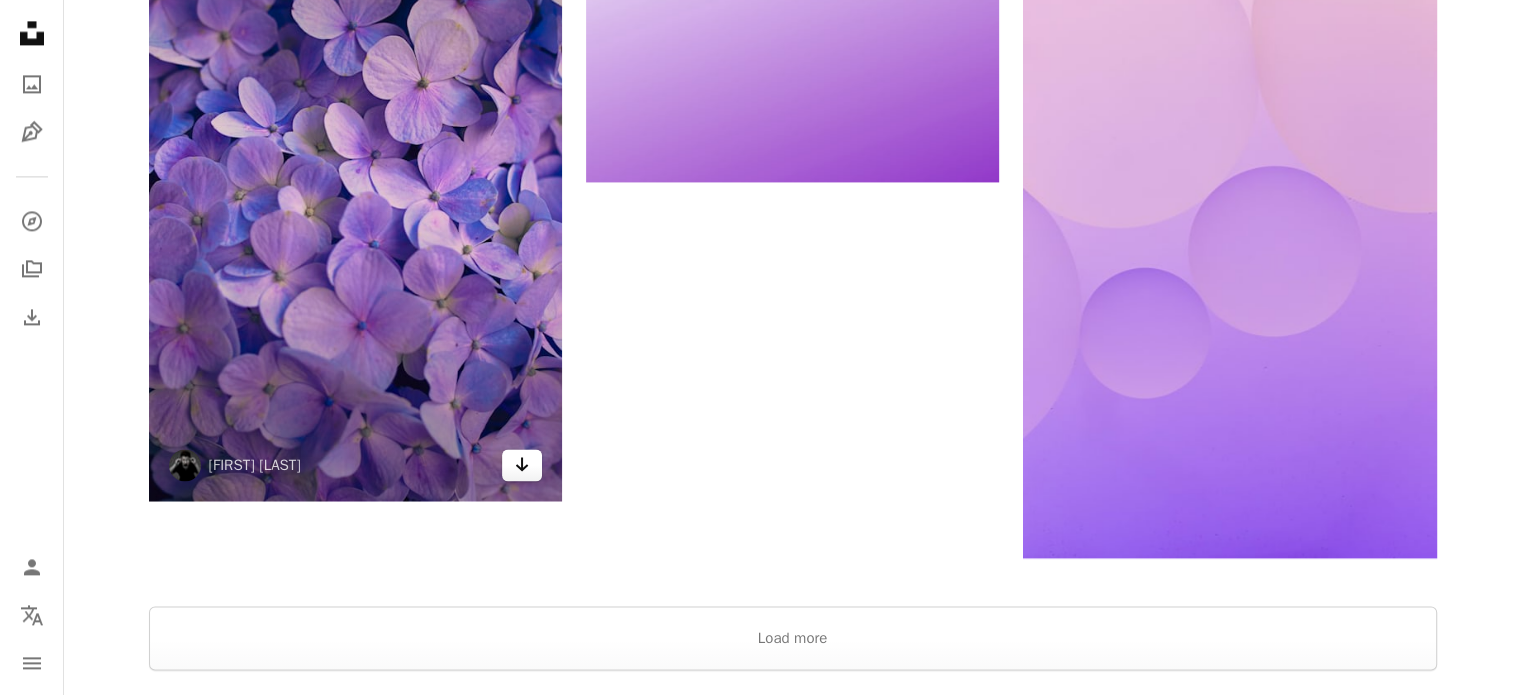 click on "Arrow pointing down" 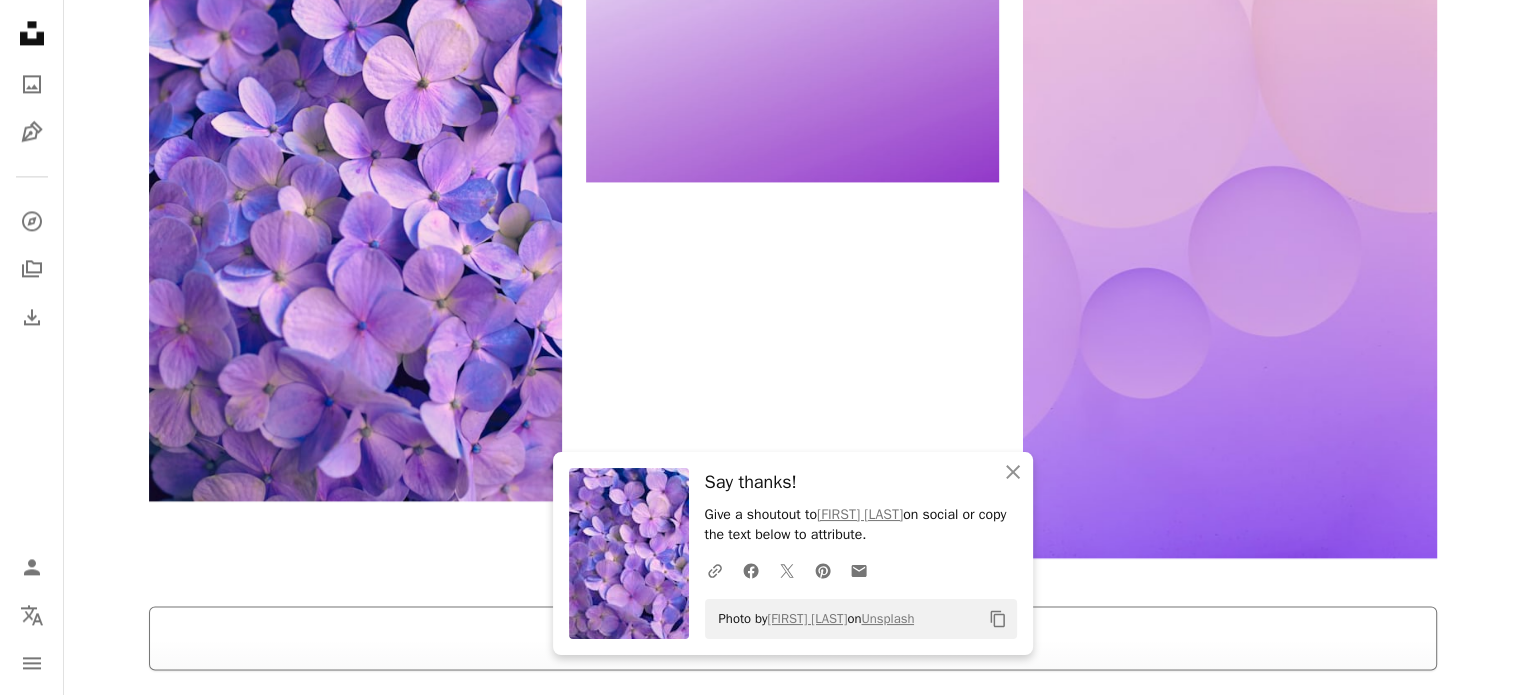 click on "Load more" at bounding box center (793, 638) 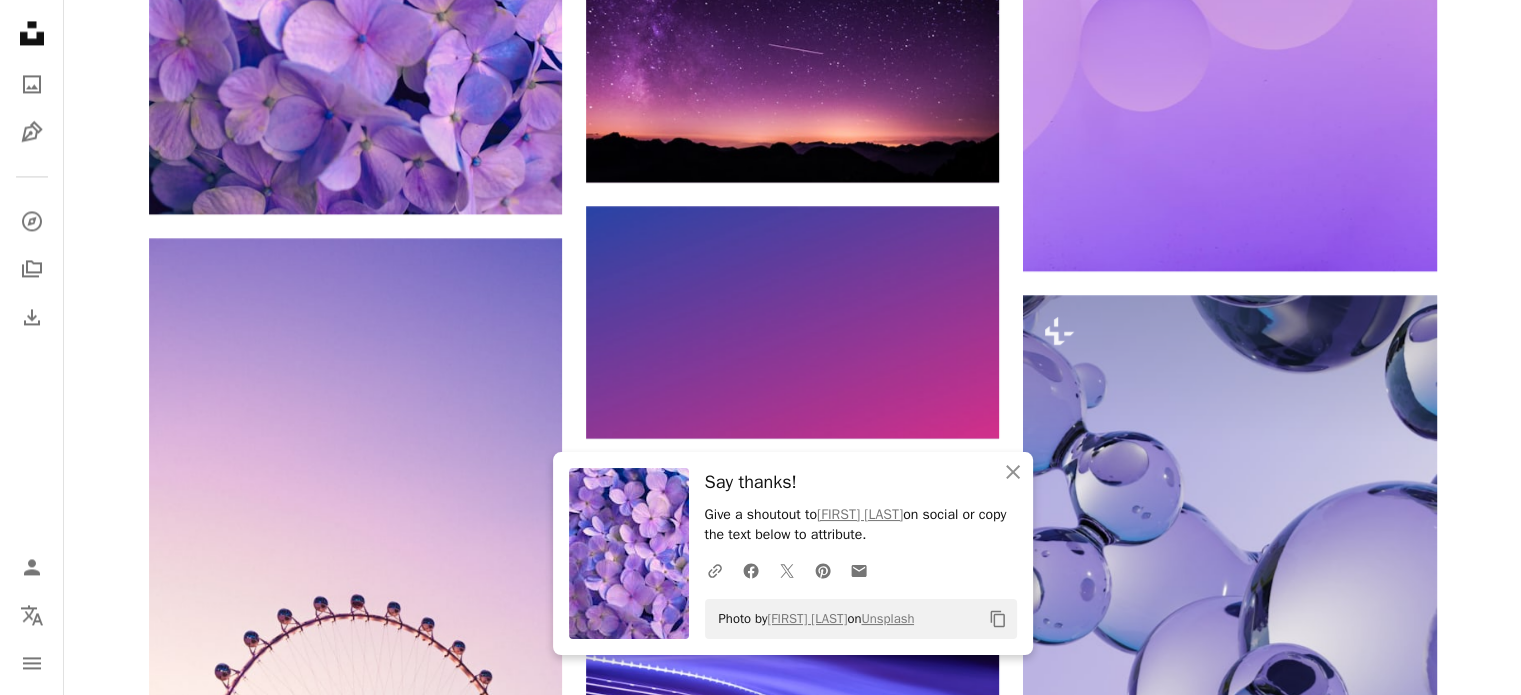 scroll, scrollTop: 3200, scrollLeft: 0, axis: vertical 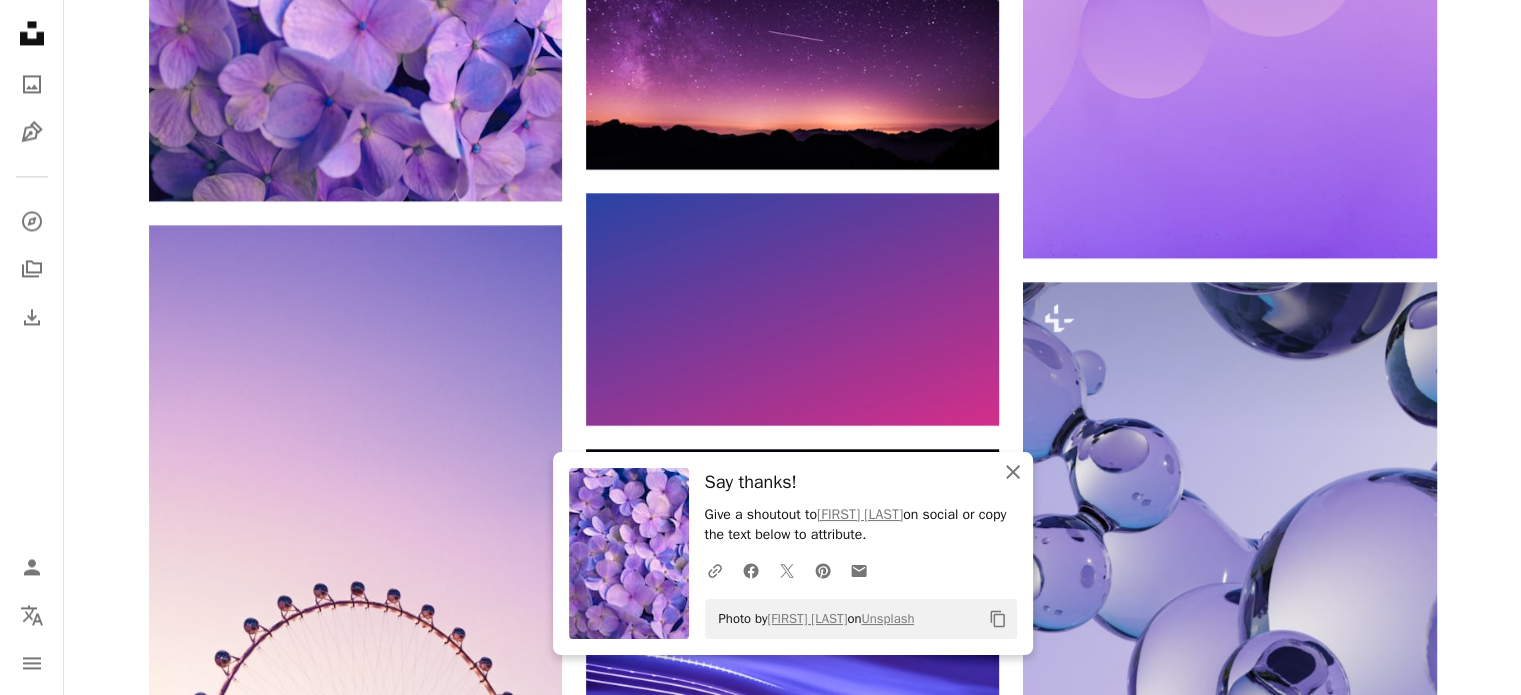 click on "An X shape" 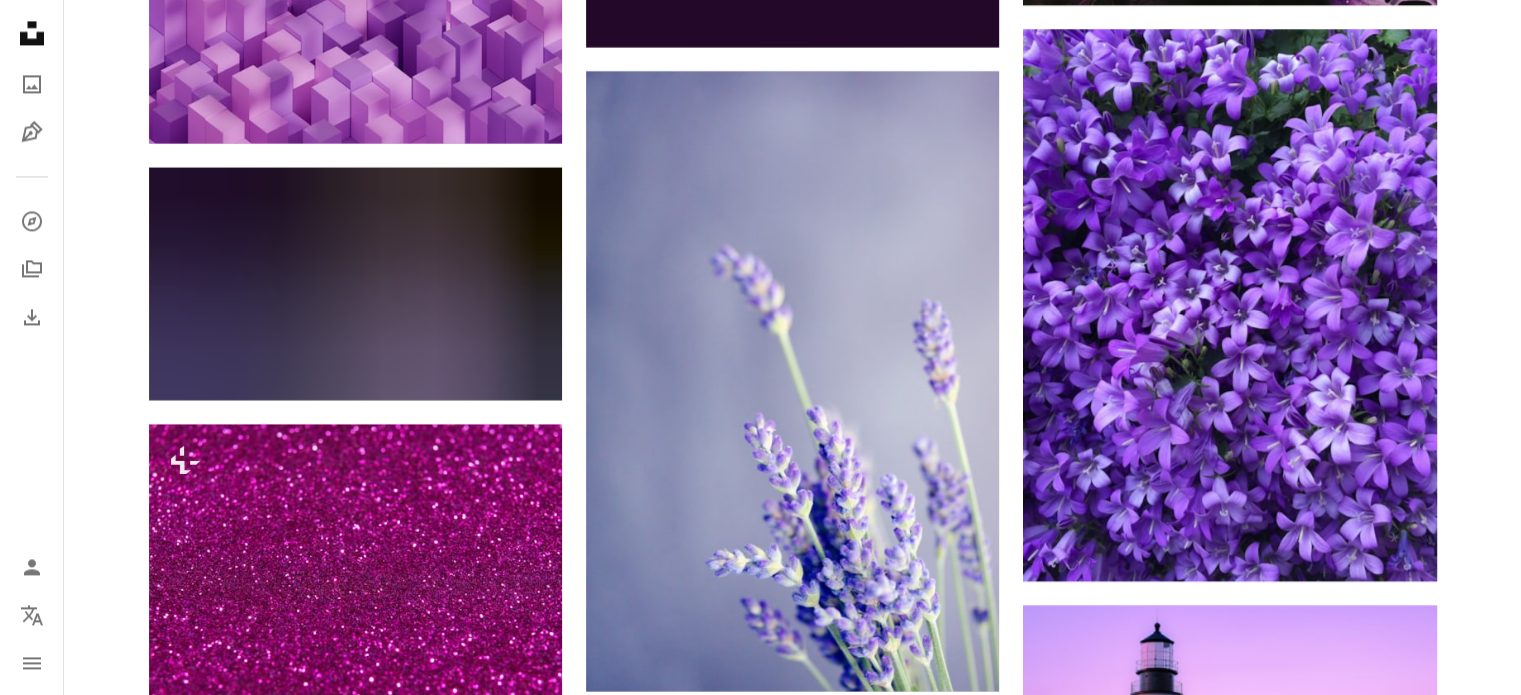 scroll, scrollTop: 10700, scrollLeft: 0, axis: vertical 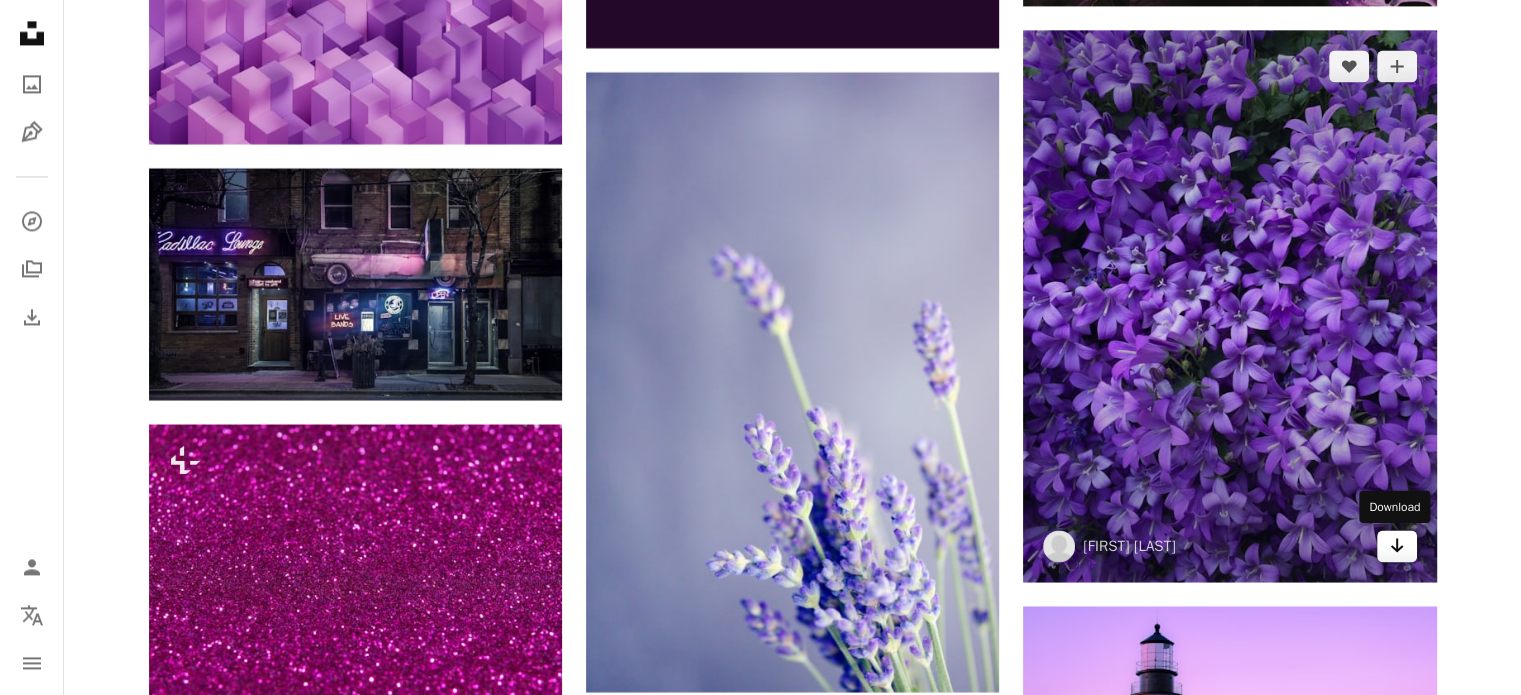 click on "Arrow pointing down" 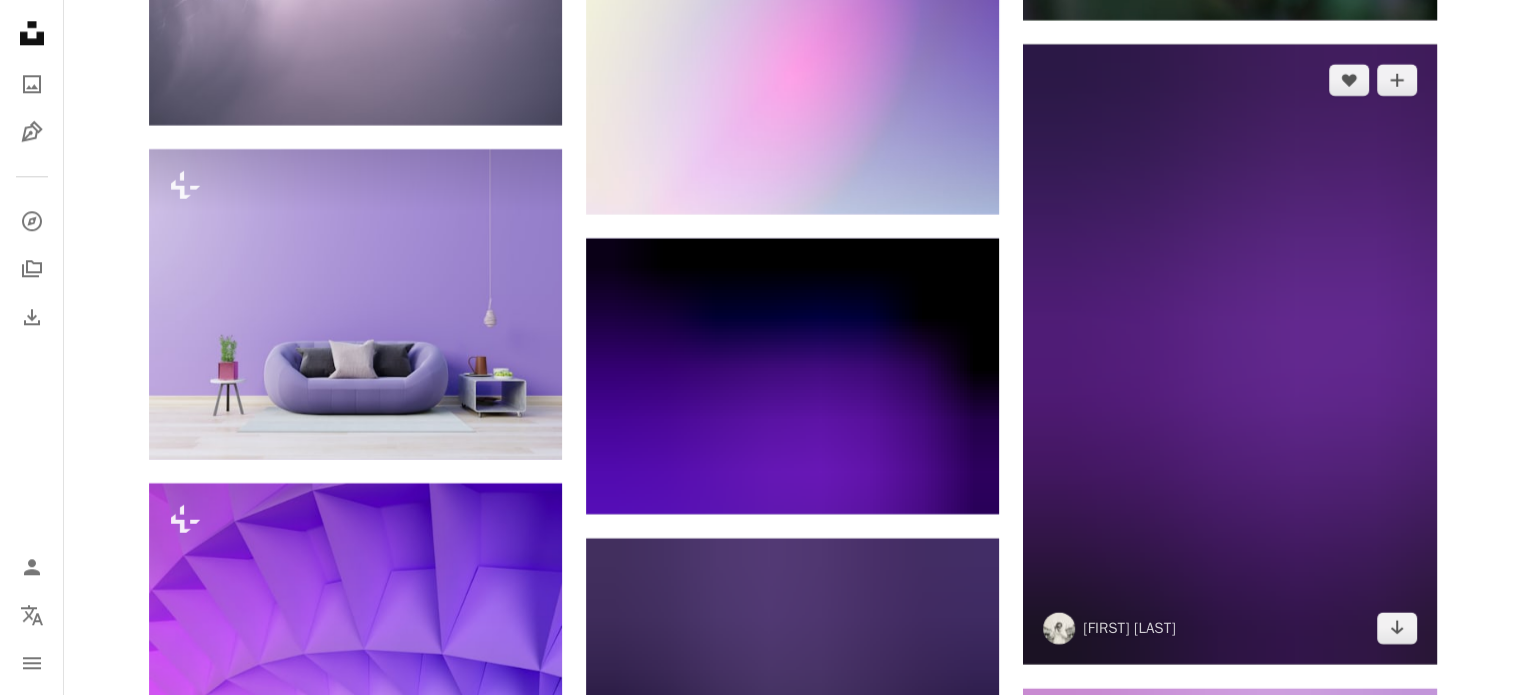 scroll, scrollTop: 25100, scrollLeft: 0, axis: vertical 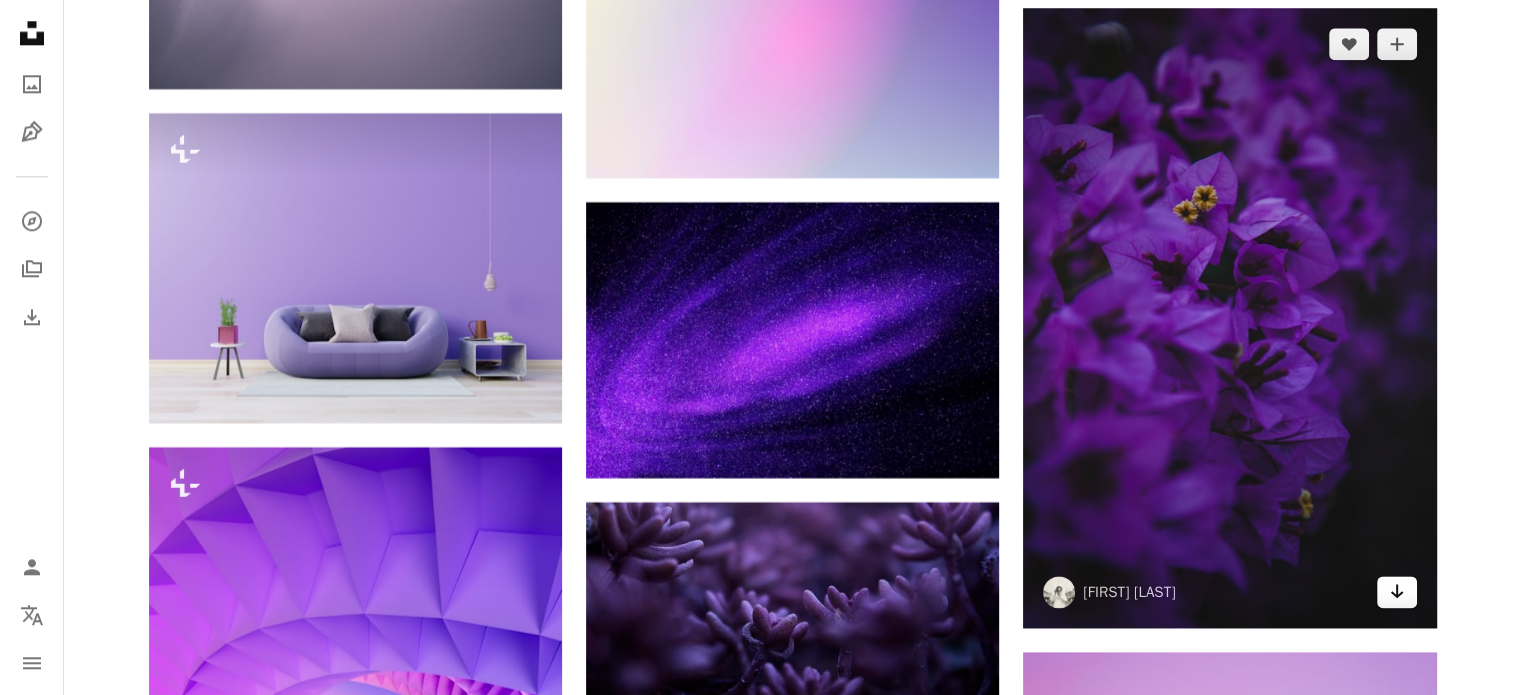 click on "Arrow pointing down" at bounding box center [1397, 592] 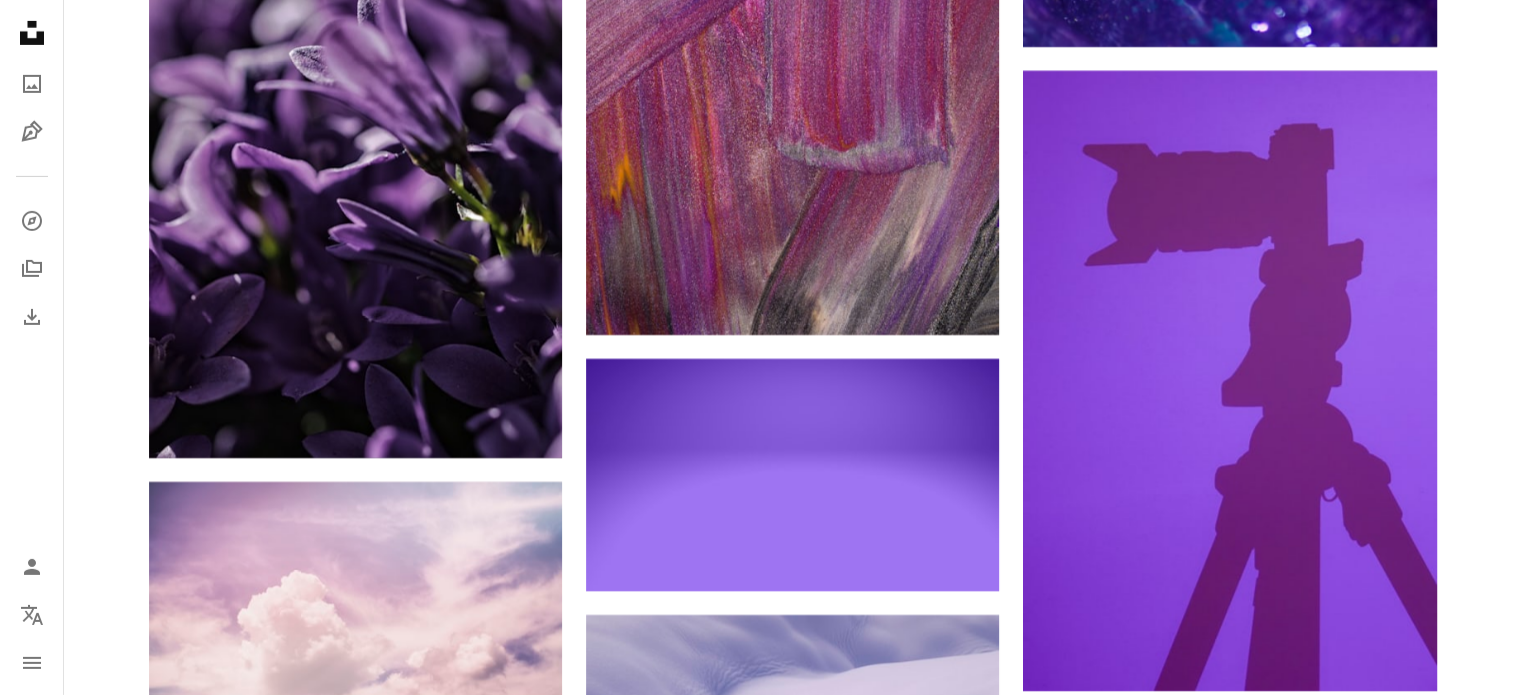 scroll, scrollTop: 29900, scrollLeft: 0, axis: vertical 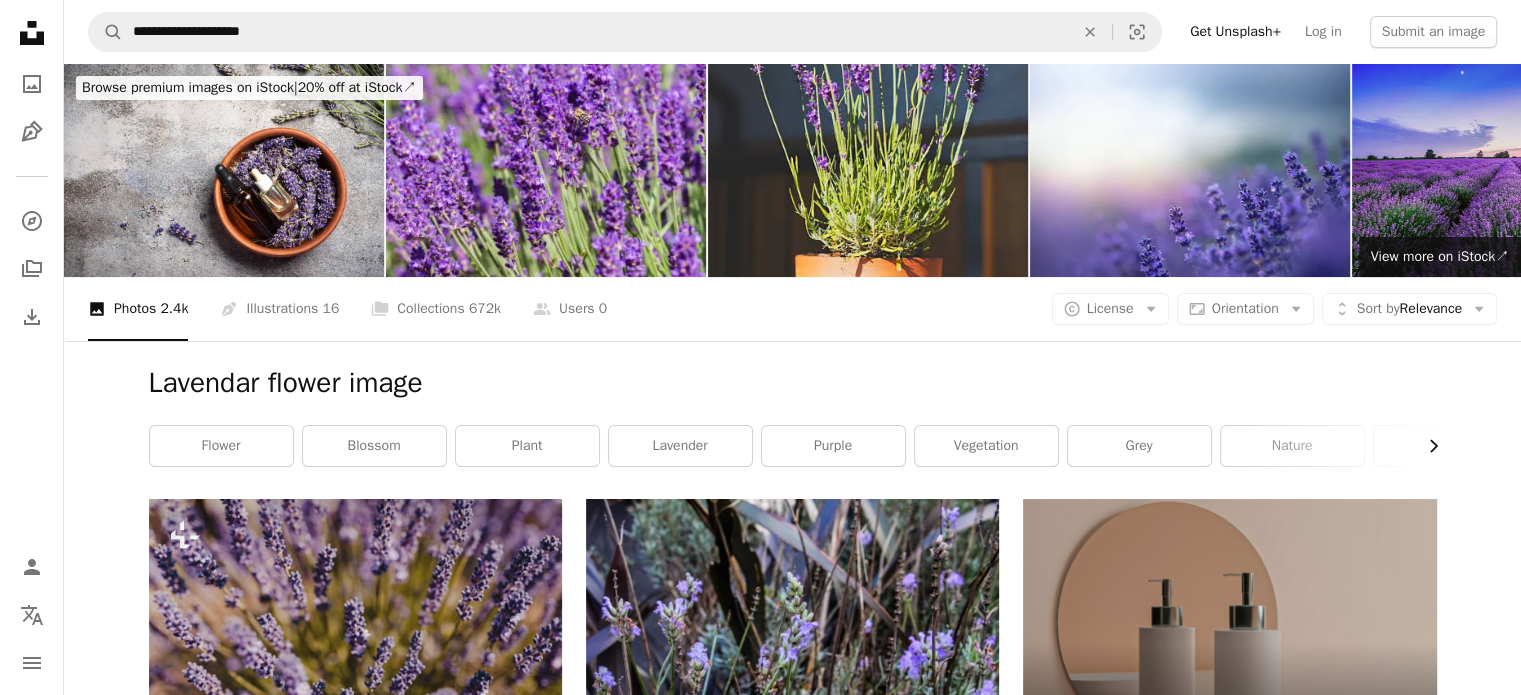 click 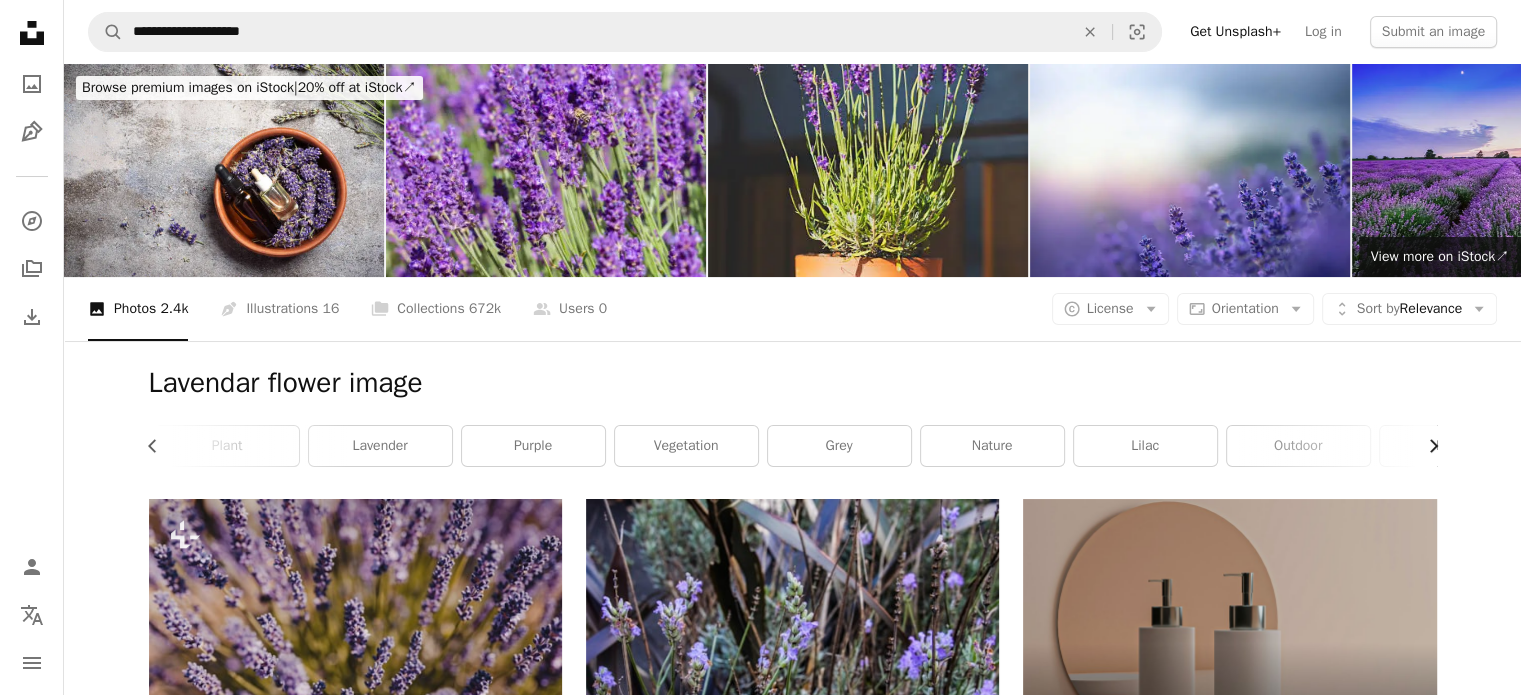 click 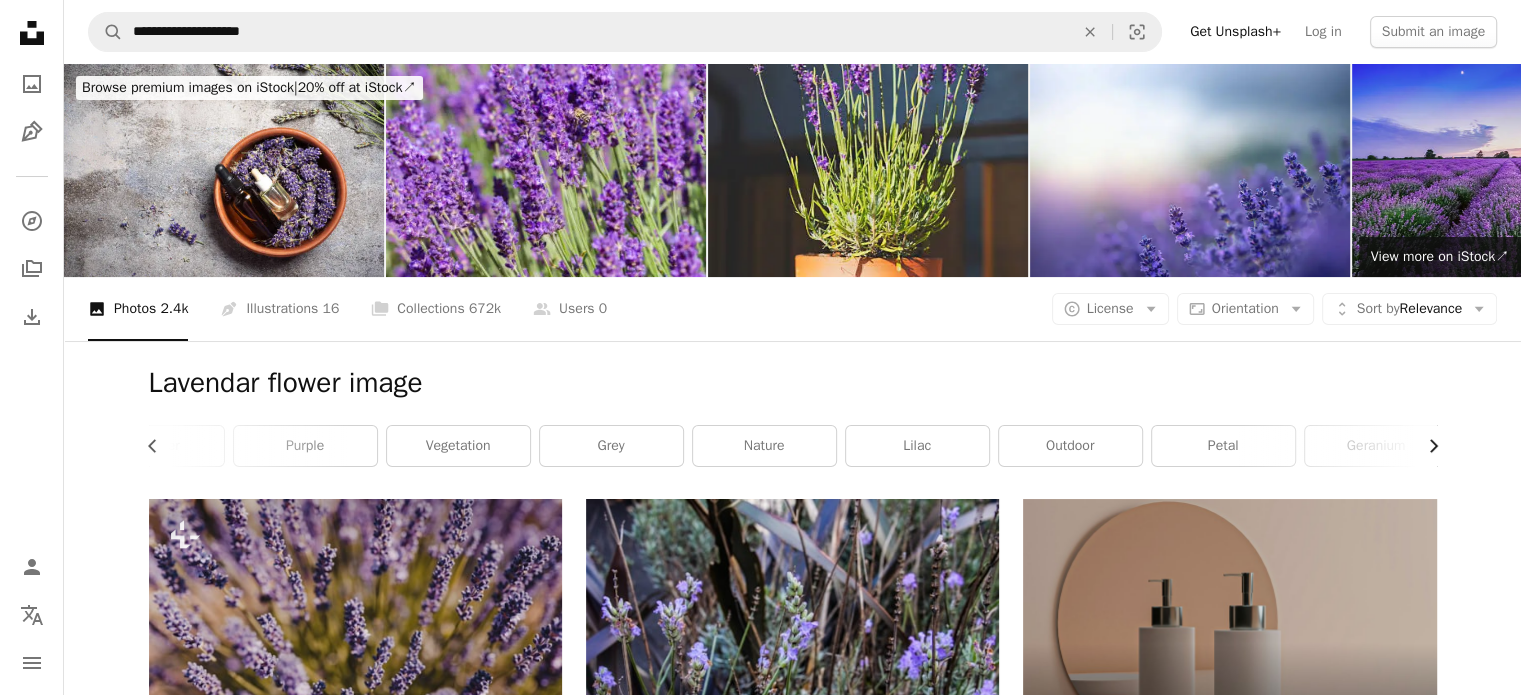 scroll, scrollTop: 0, scrollLeft: 540, axis: horizontal 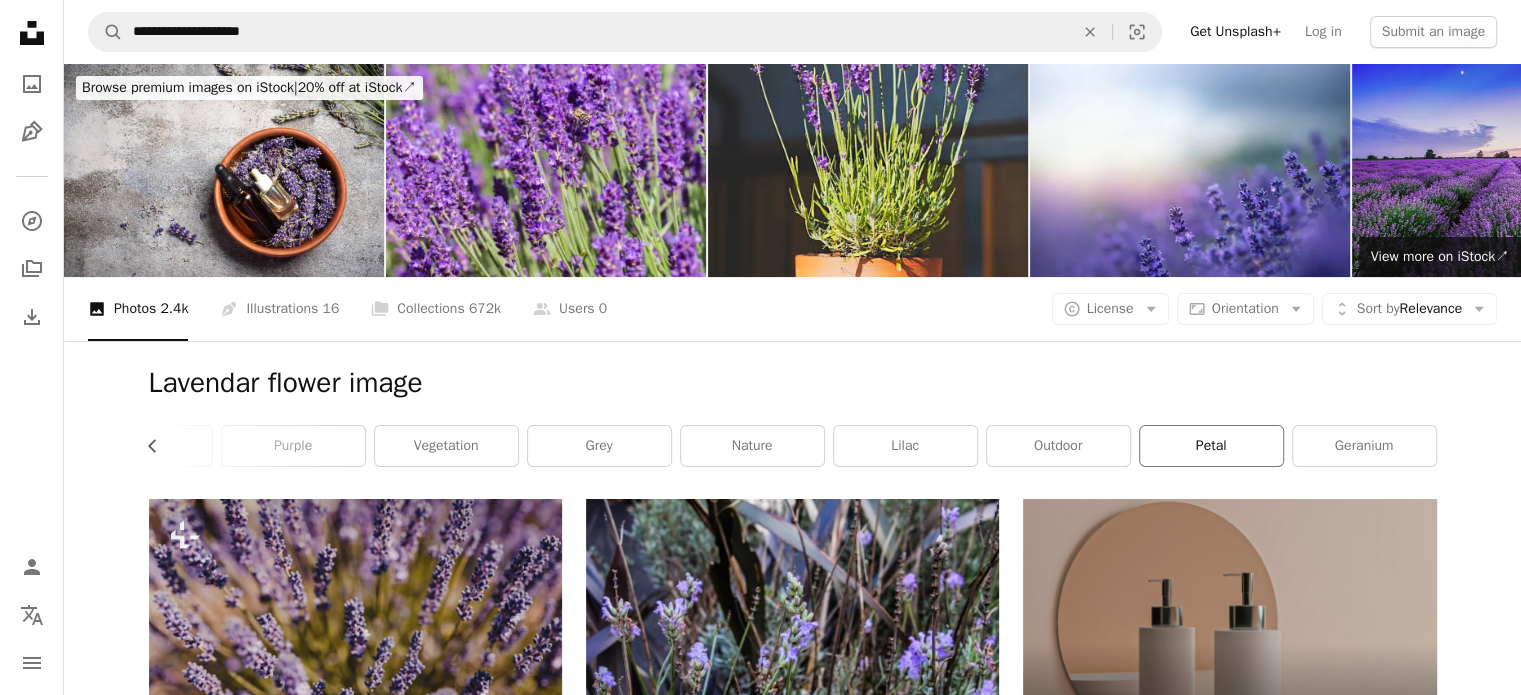 click on "petal" at bounding box center [1211, 446] 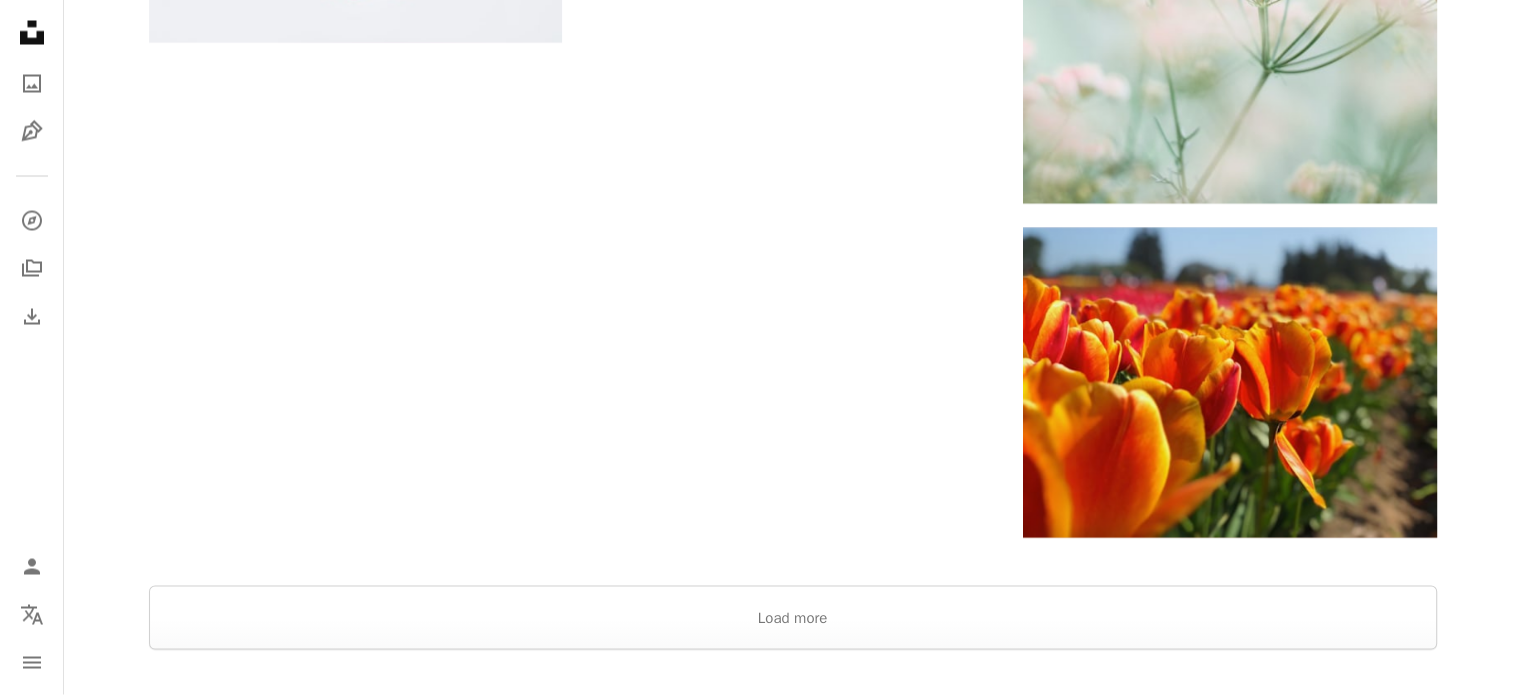 scroll, scrollTop: 4200, scrollLeft: 0, axis: vertical 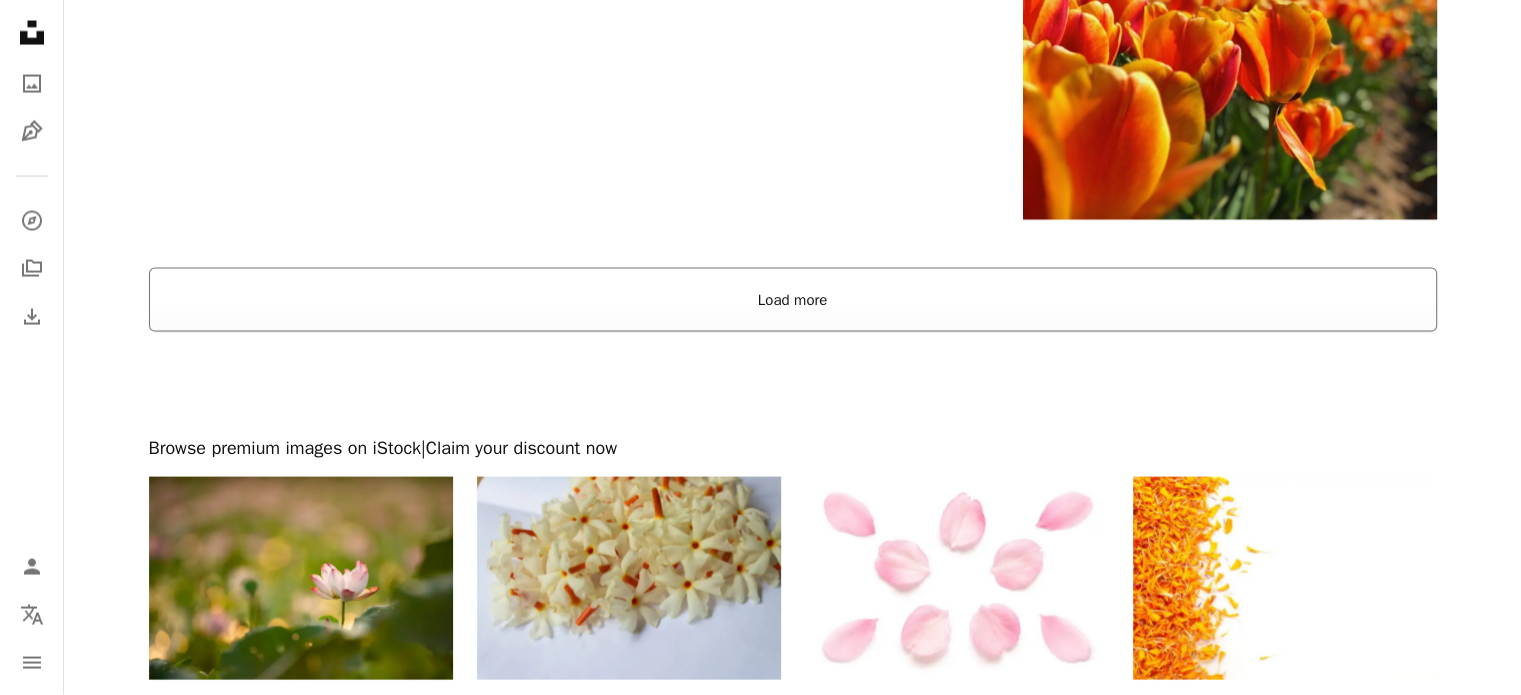 click on "Load more" at bounding box center [793, 300] 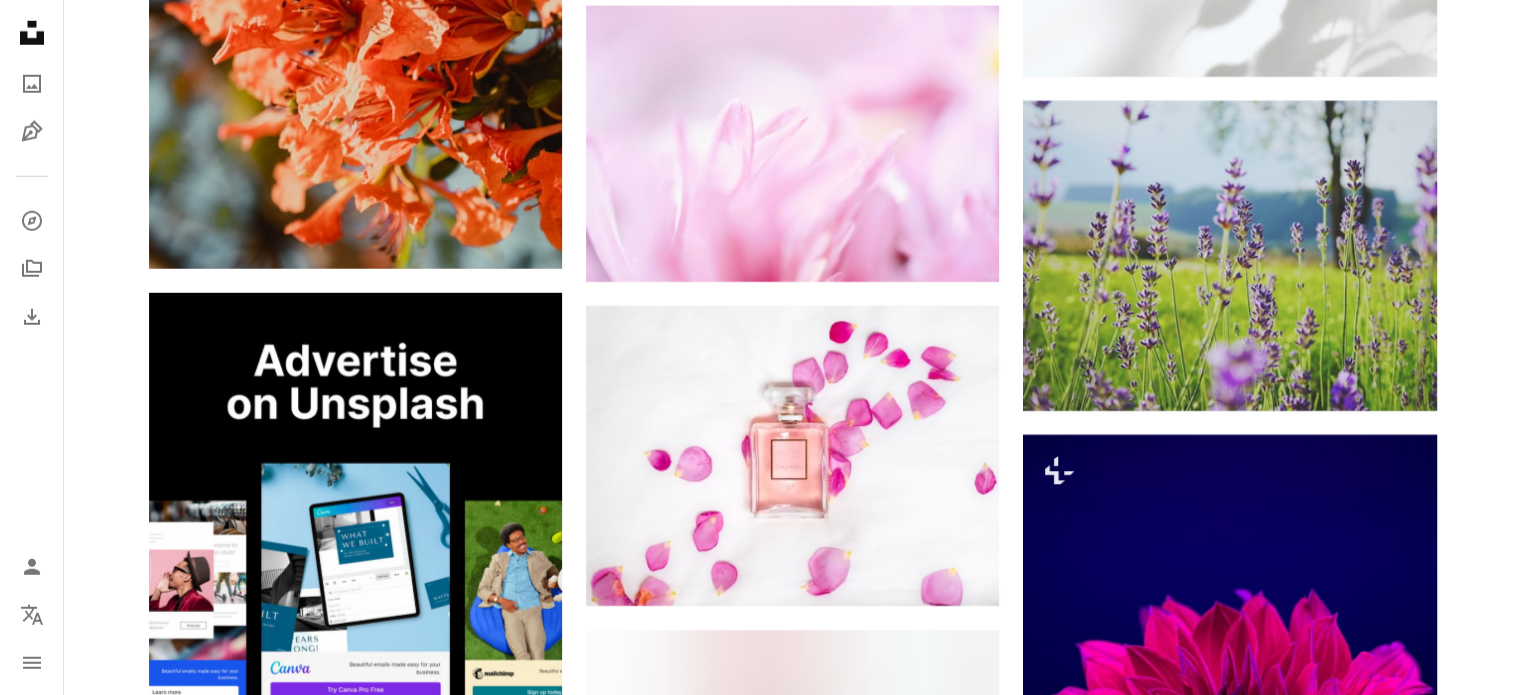 scroll, scrollTop: 5700, scrollLeft: 0, axis: vertical 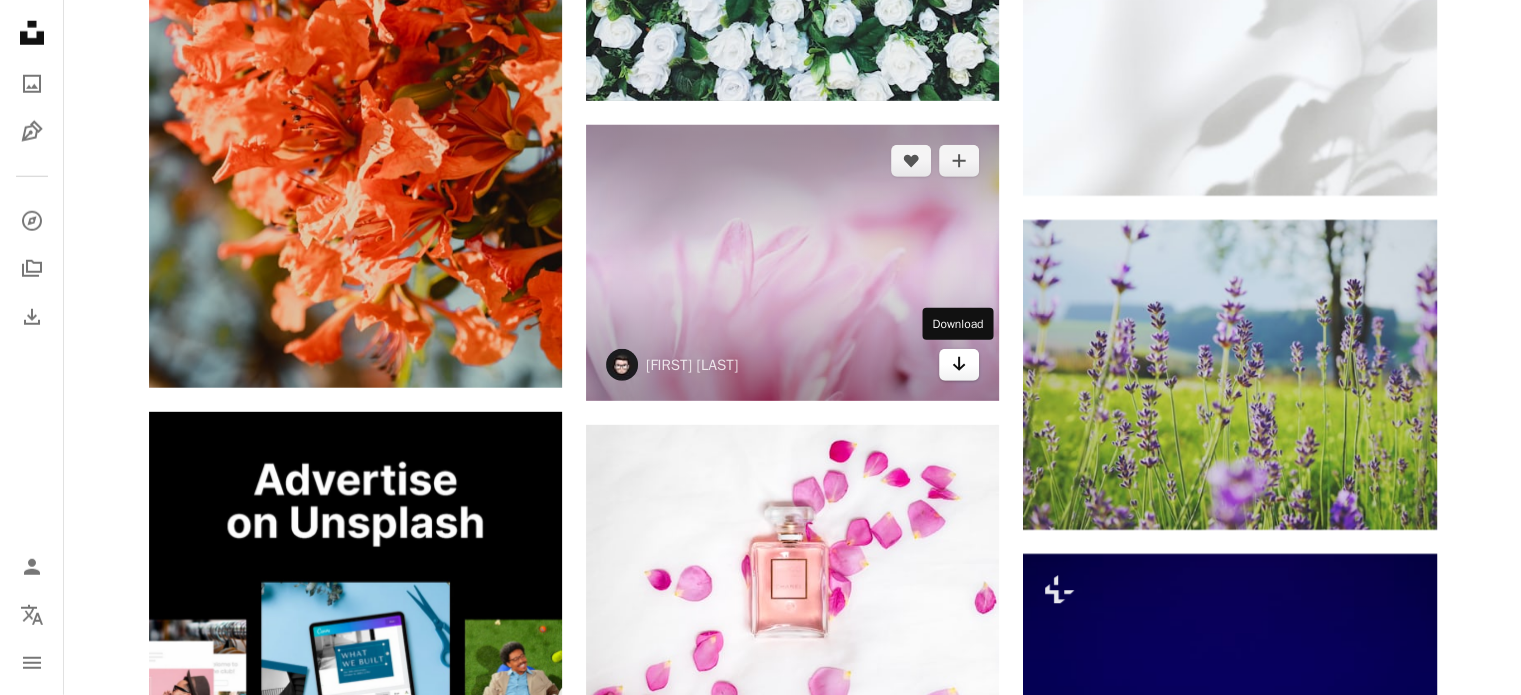 click on "Arrow pointing down" 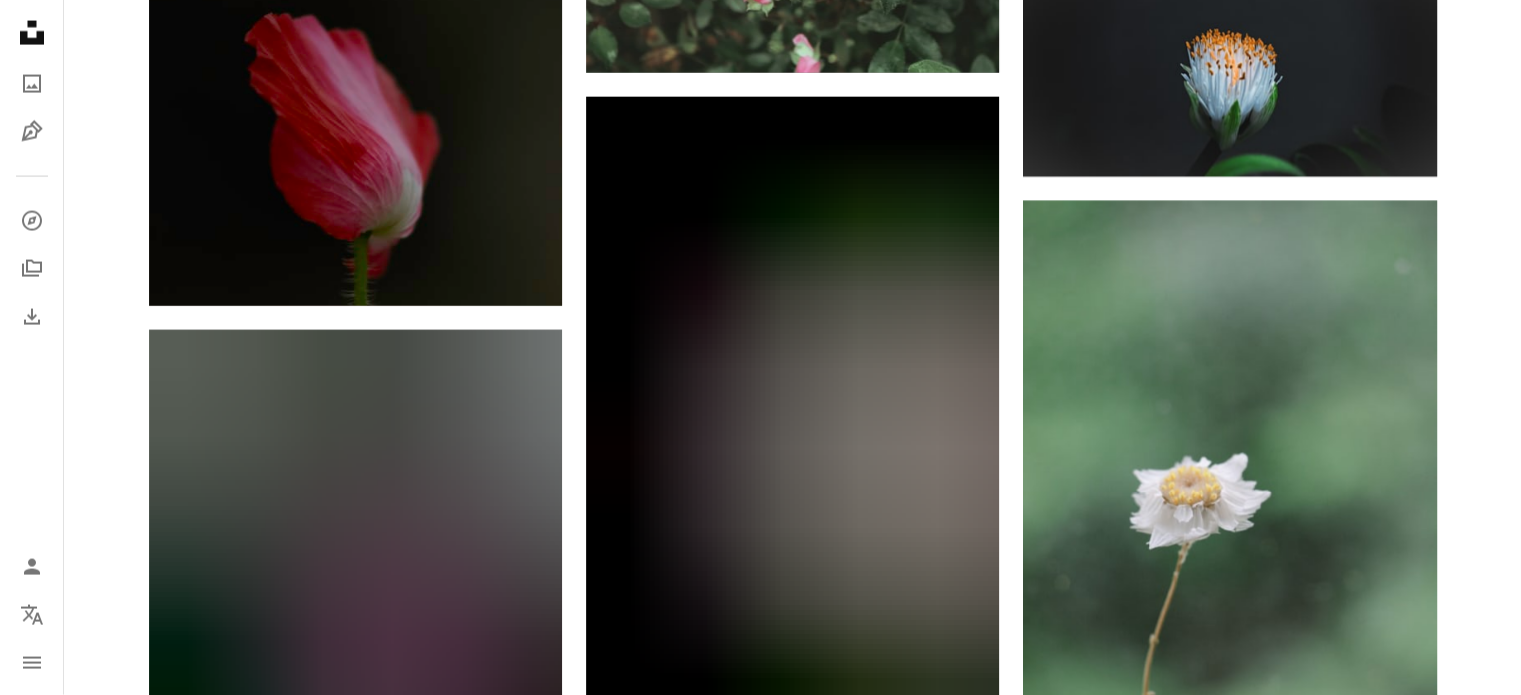 scroll, scrollTop: 12000, scrollLeft: 0, axis: vertical 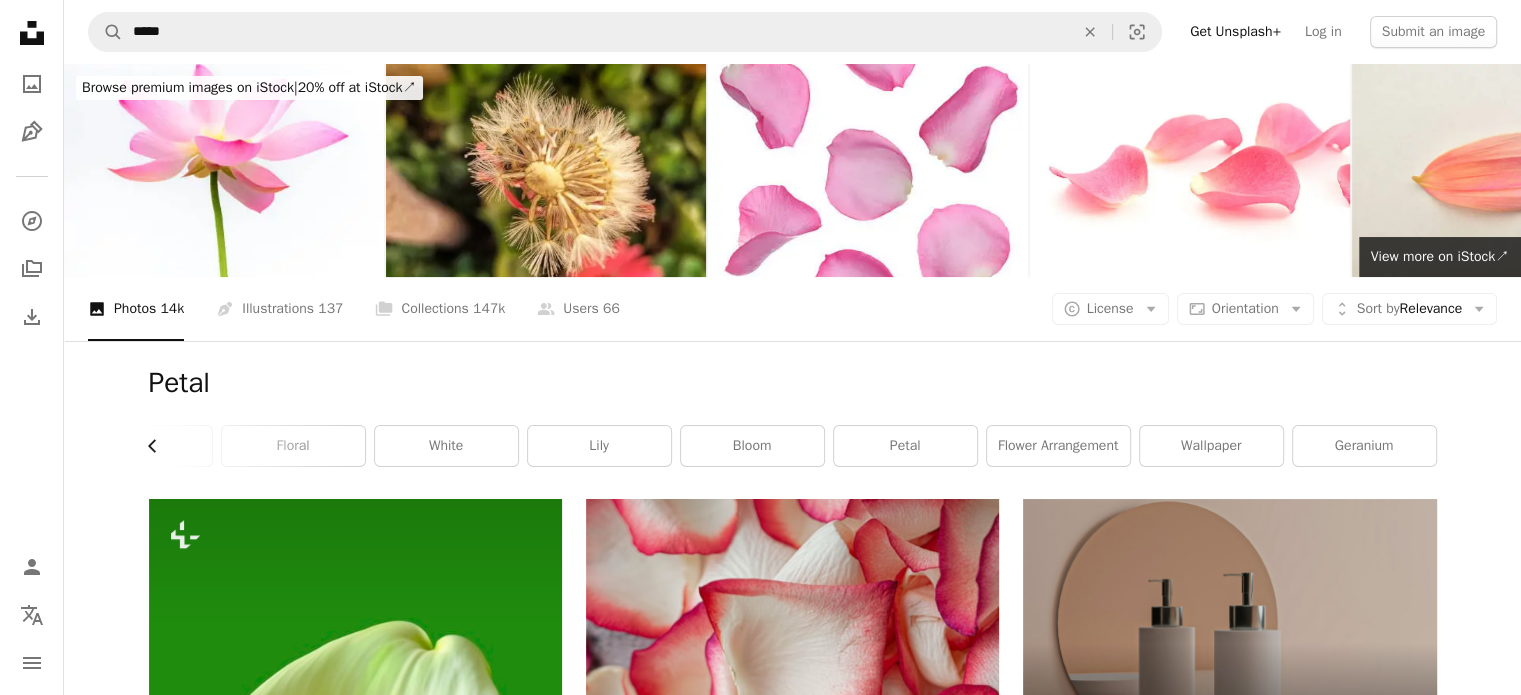click 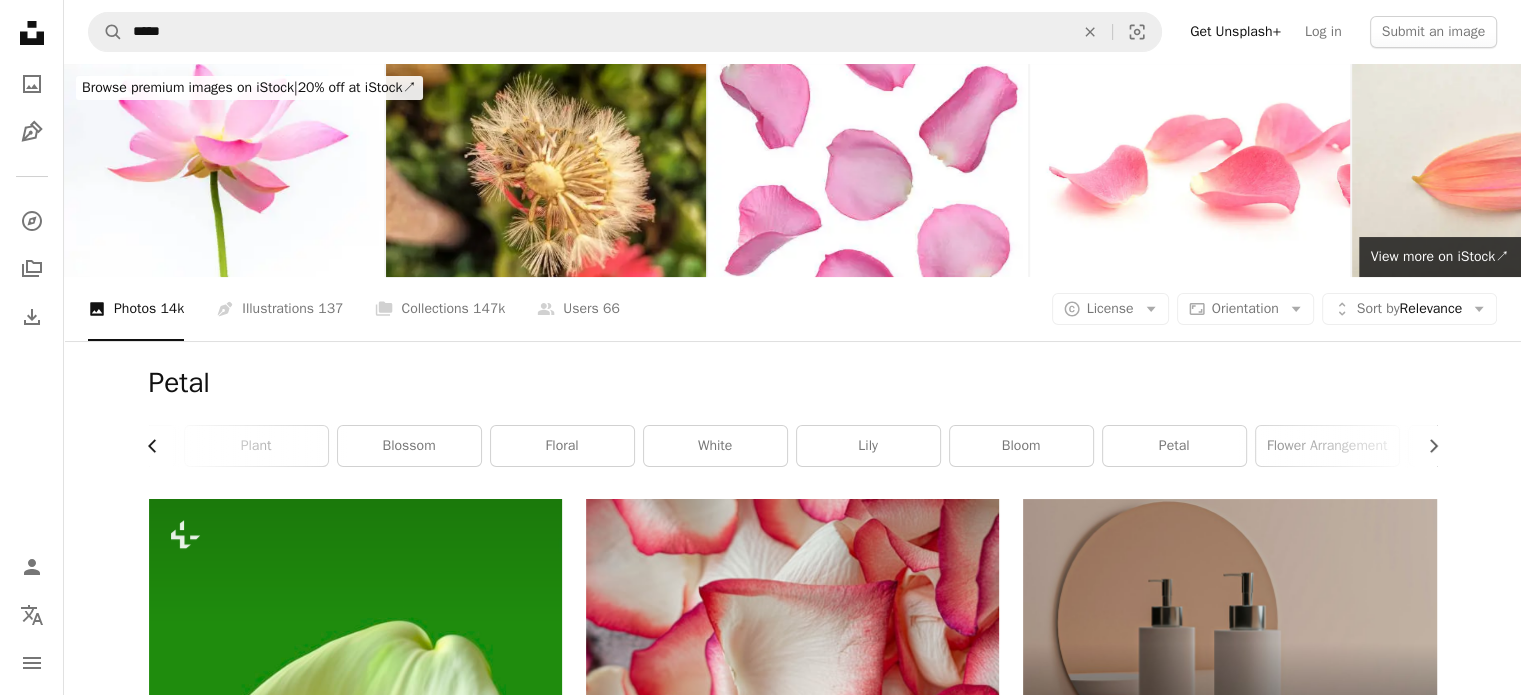 scroll, scrollTop: 0, scrollLeft: 240, axis: horizontal 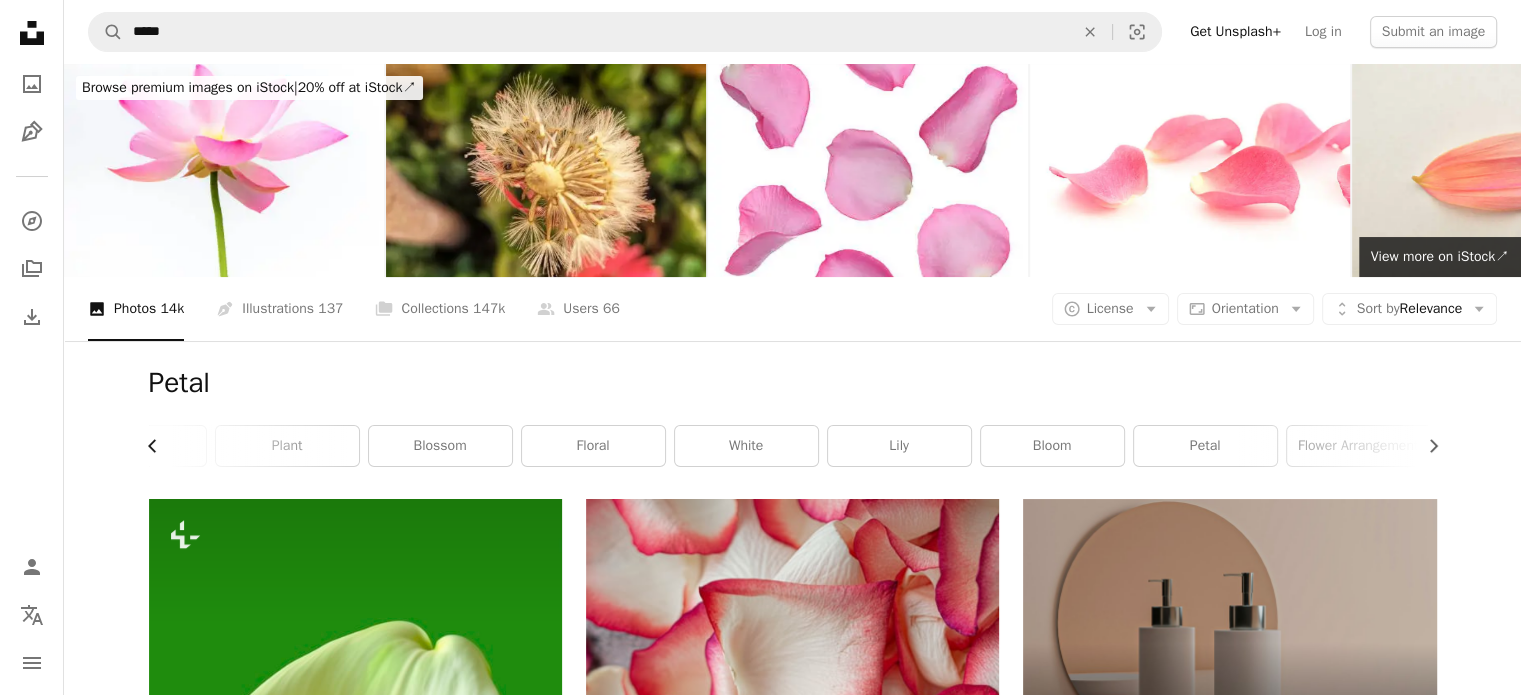 click 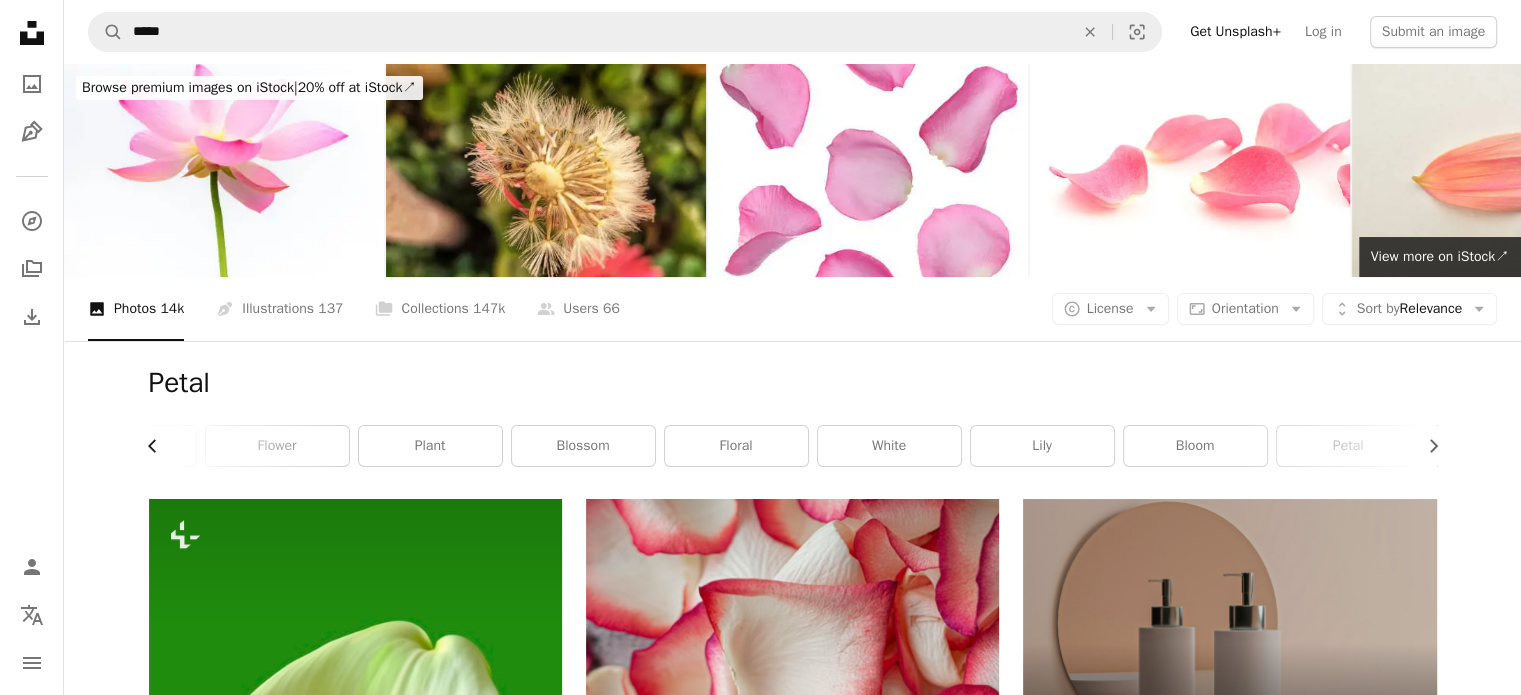 scroll, scrollTop: 0, scrollLeft: 0, axis: both 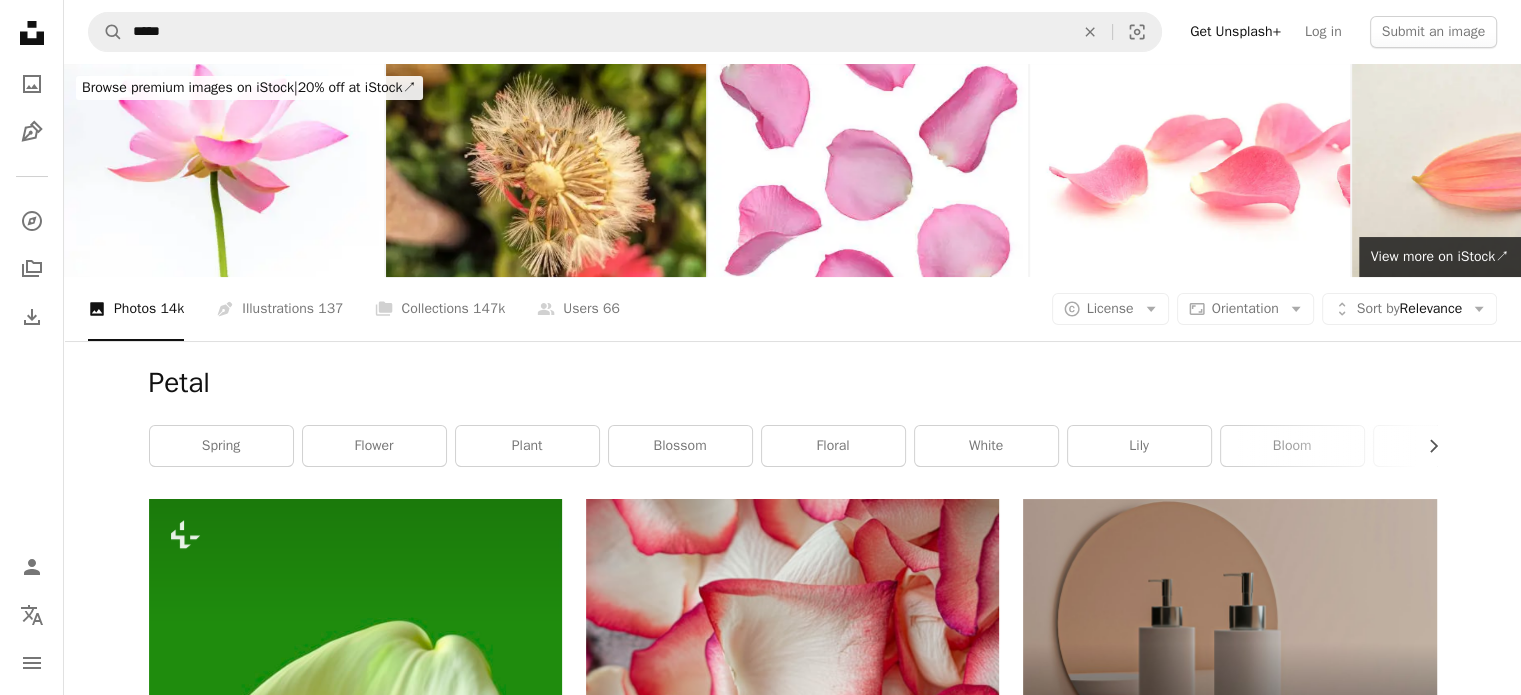 click on "spring" at bounding box center [221, 446] 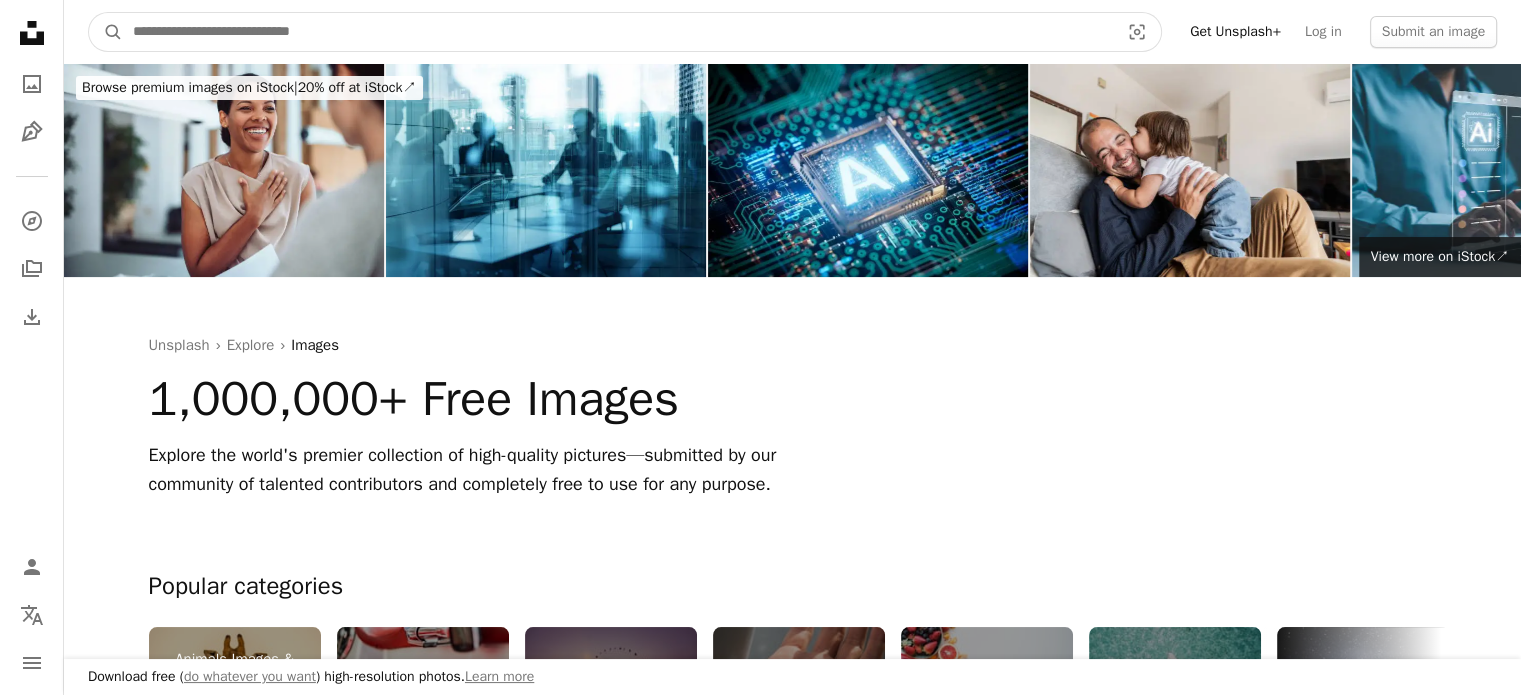 click at bounding box center [618, 32] 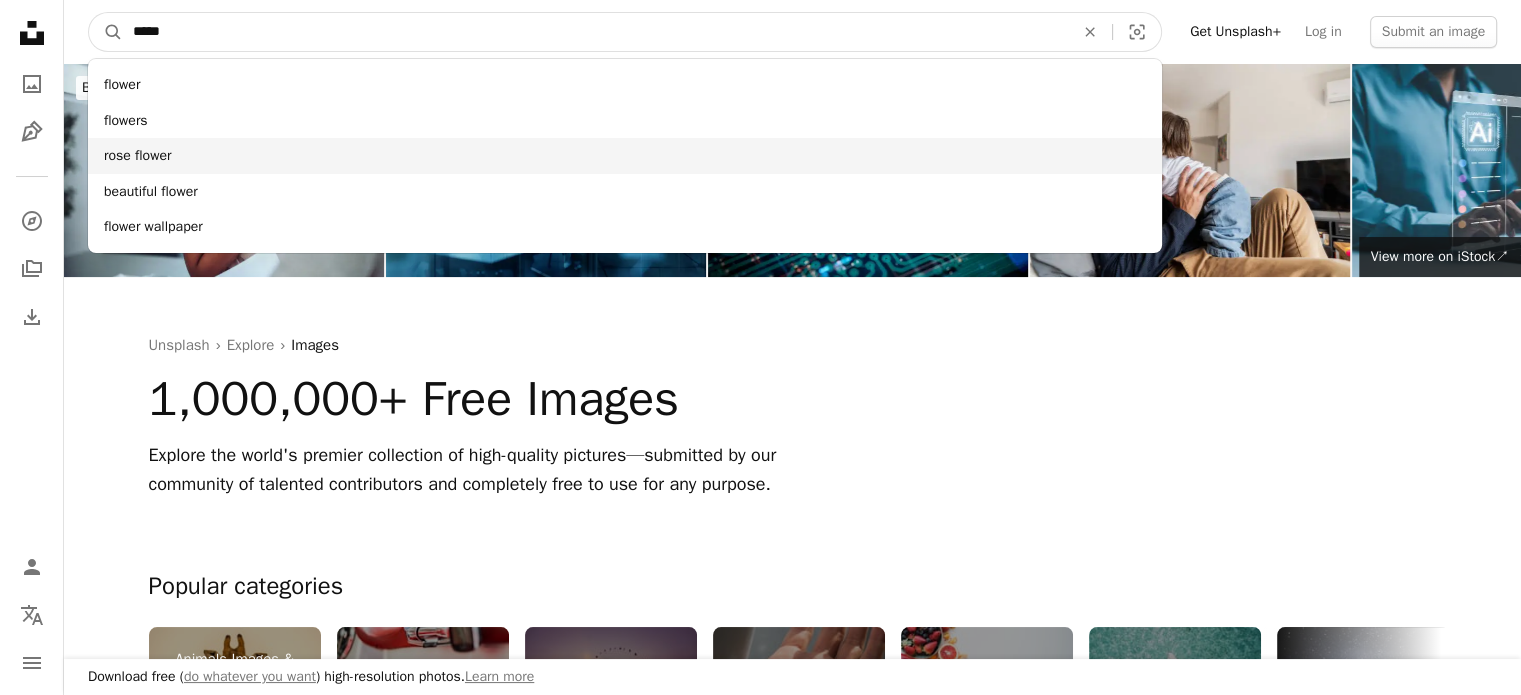 type on "*****" 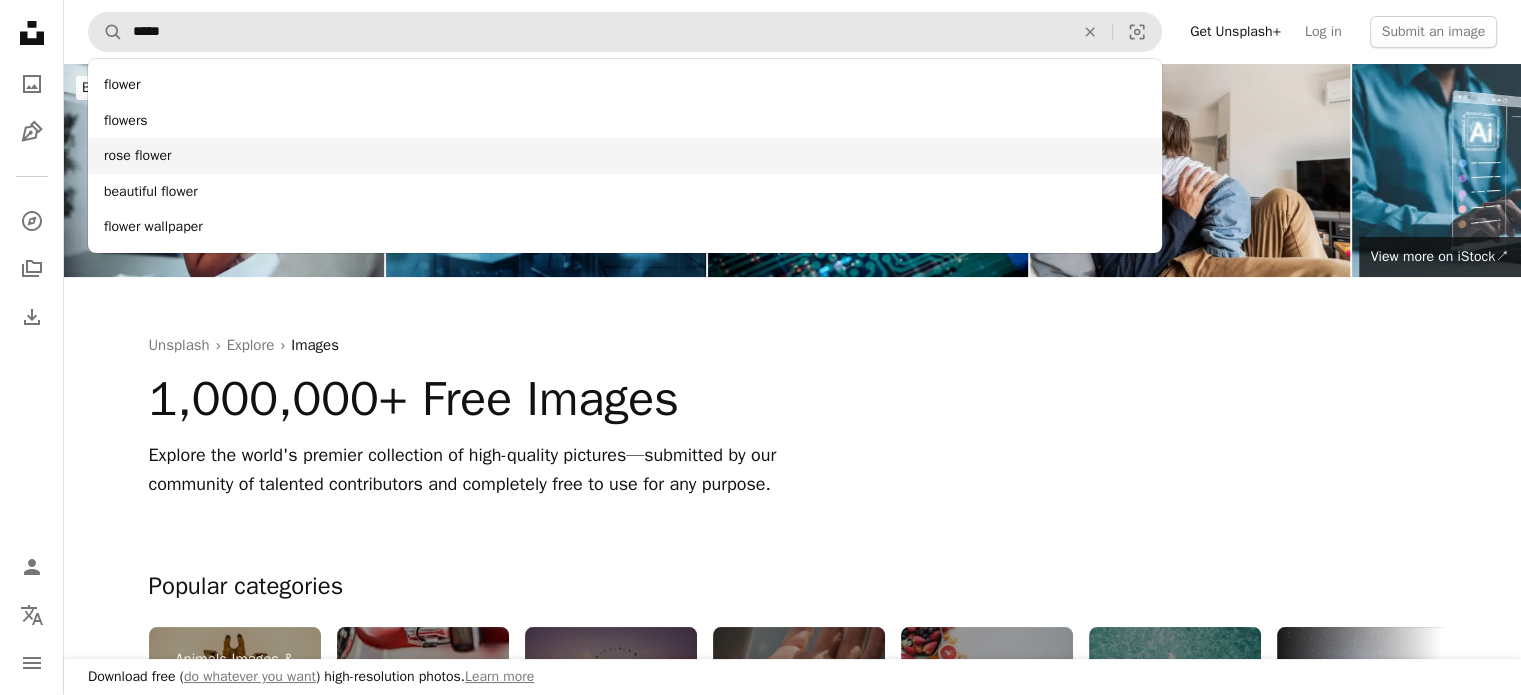 click on "rose flower" at bounding box center [625, 156] 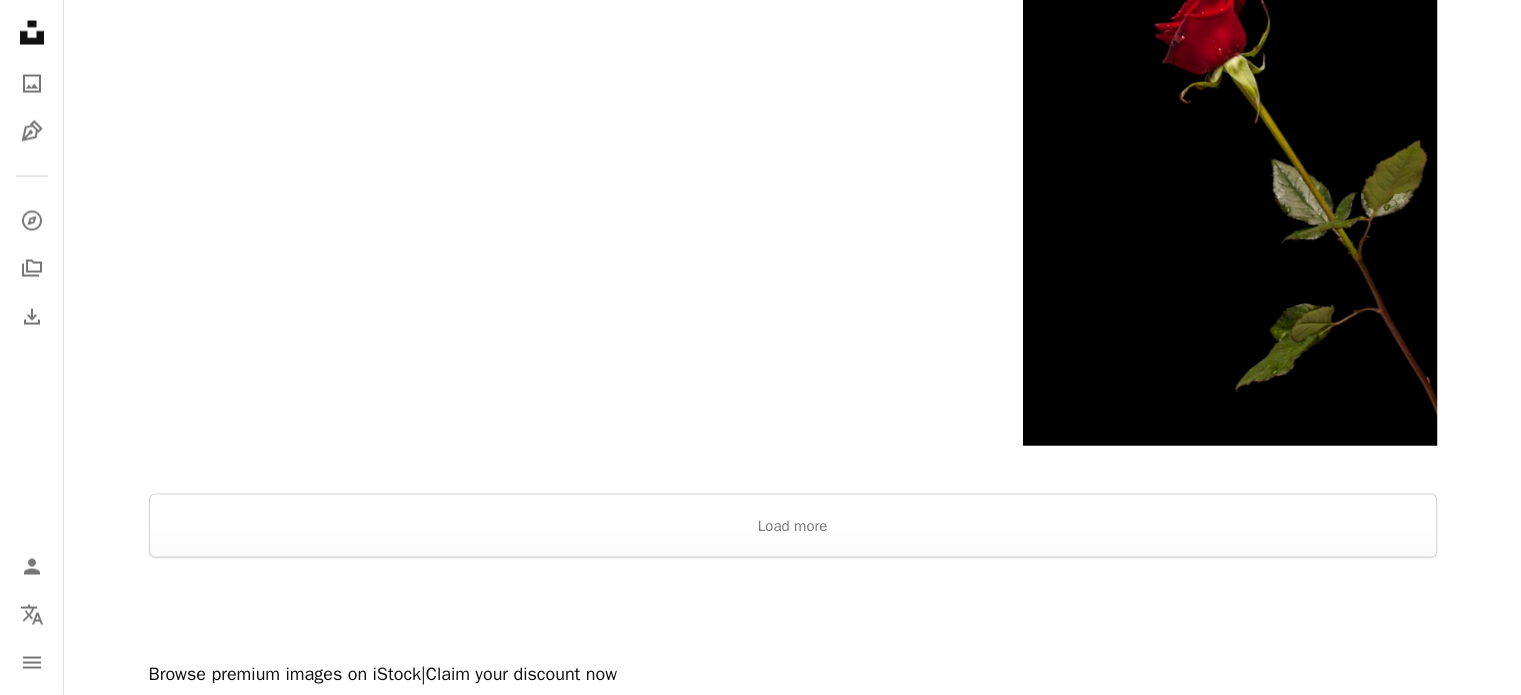 scroll, scrollTop: 4300, scrollLeft: 0, axis: vertical 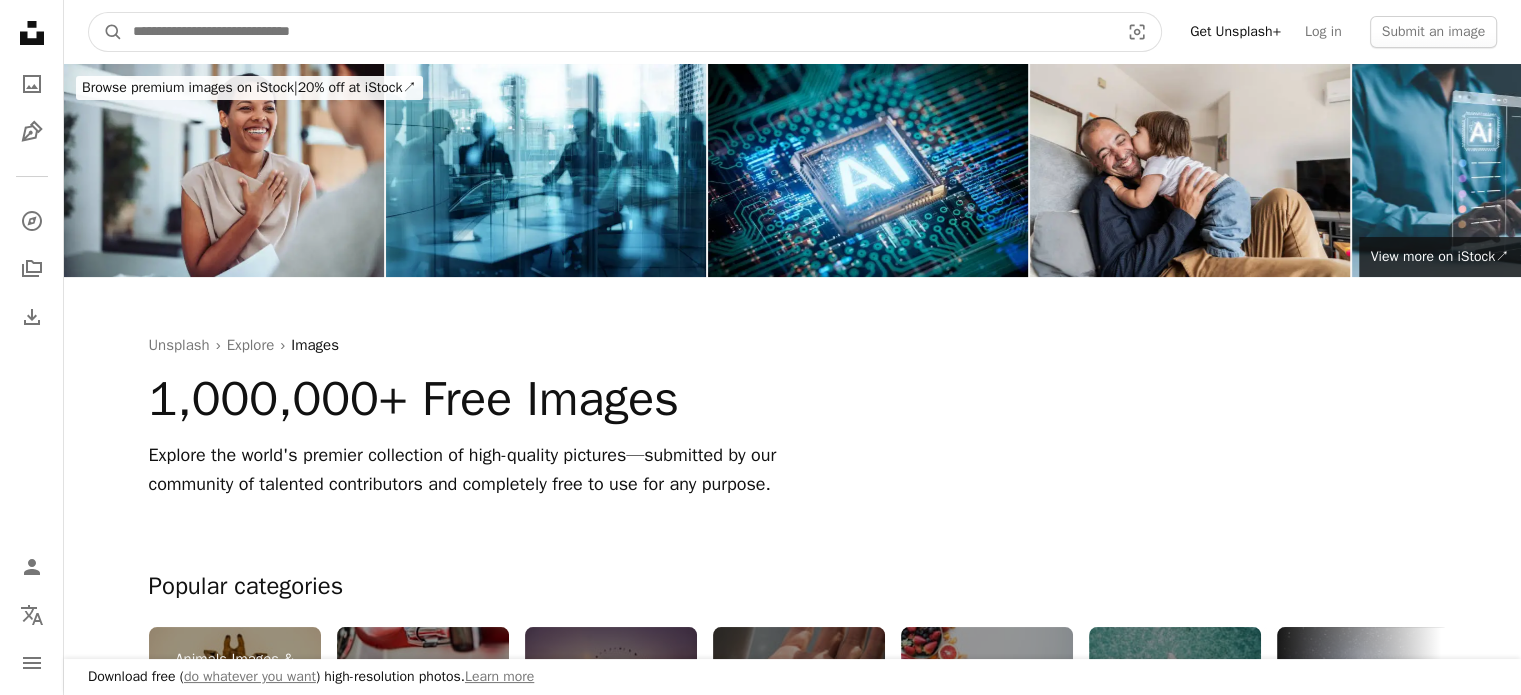 click at bounding box center (618, 32) 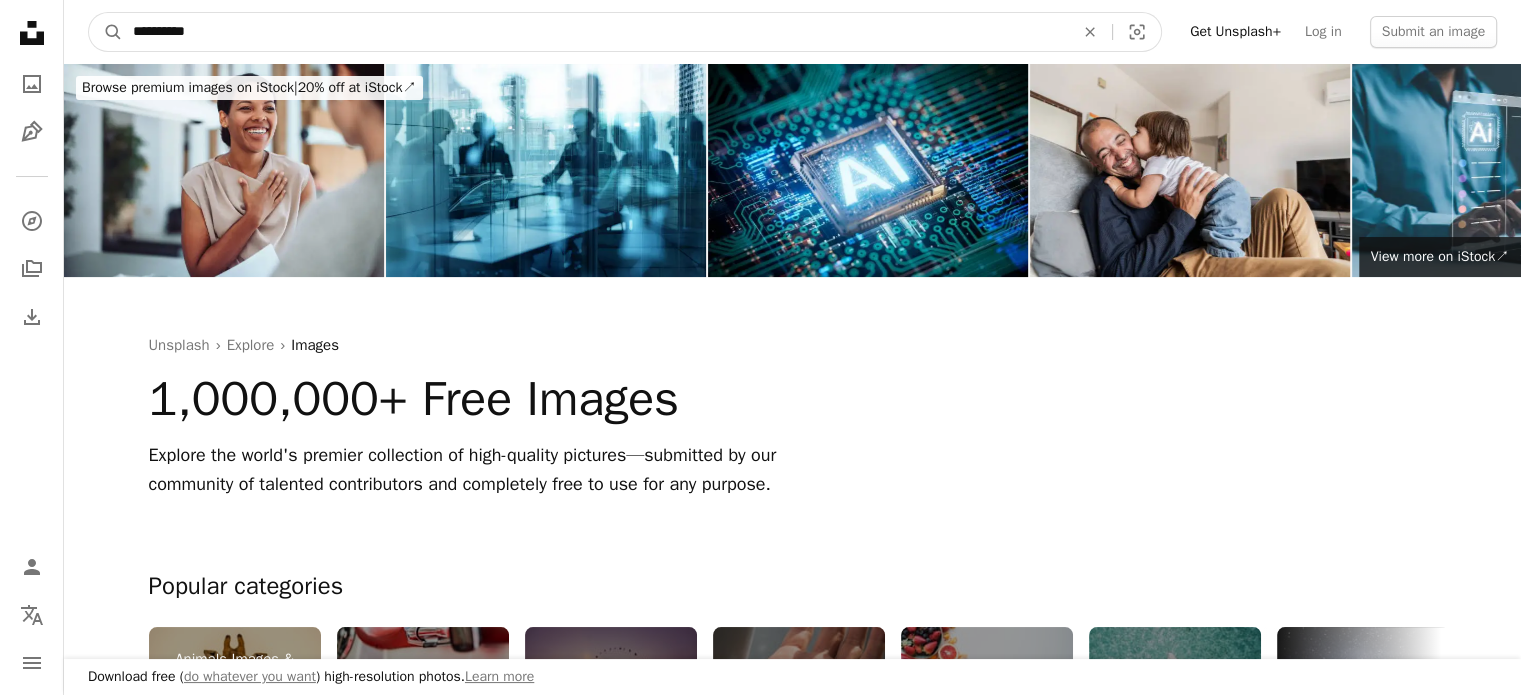 type on "**********" 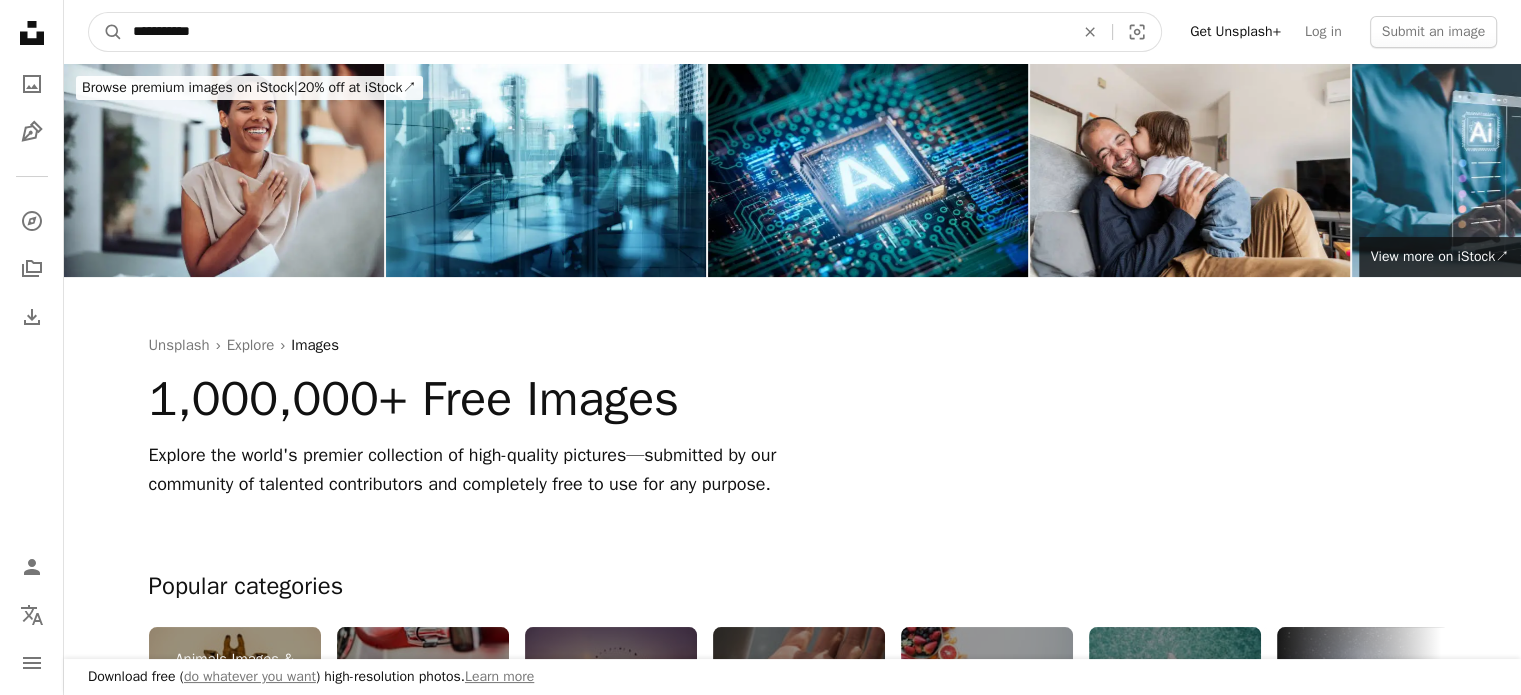 click on "A magnifying glass" at bounding box center [106, 32] 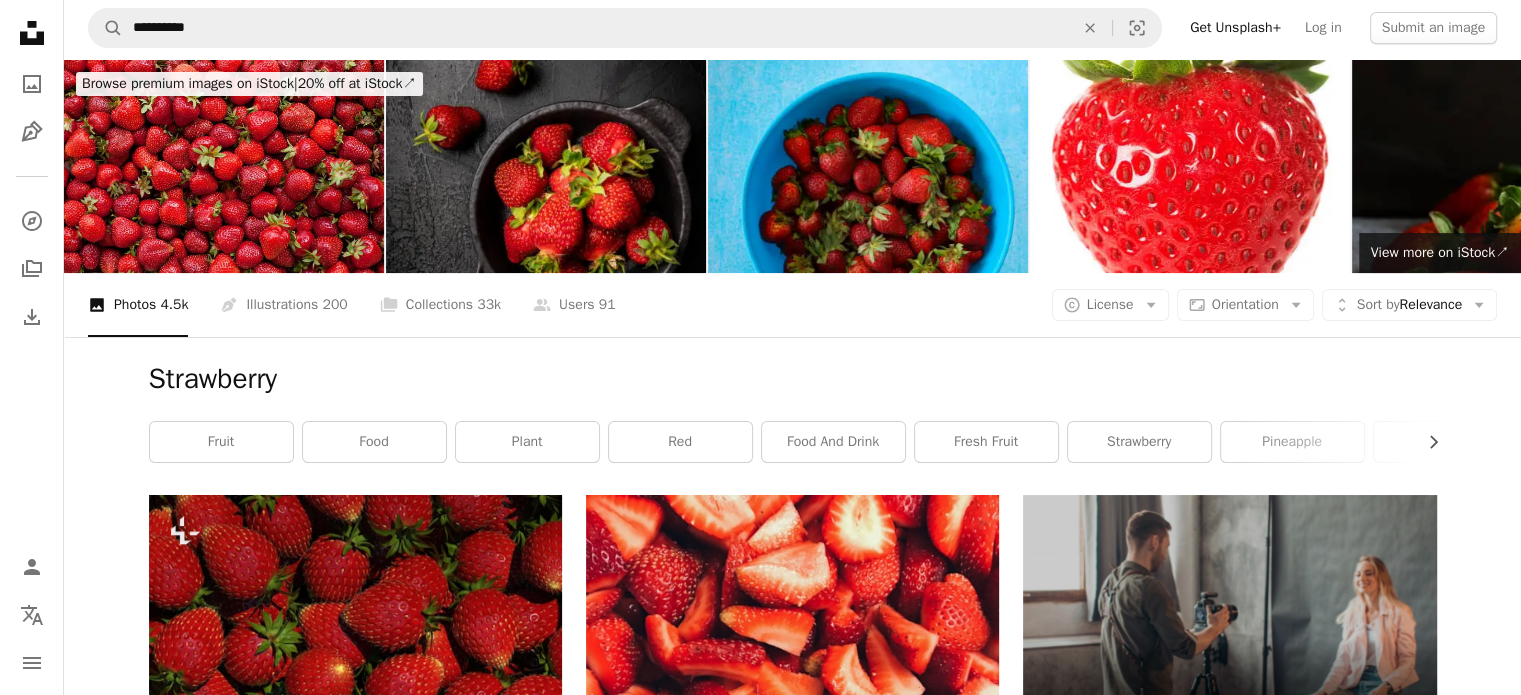 scroll, scrollTop: 0, scrollLeft: 0, axis: both 